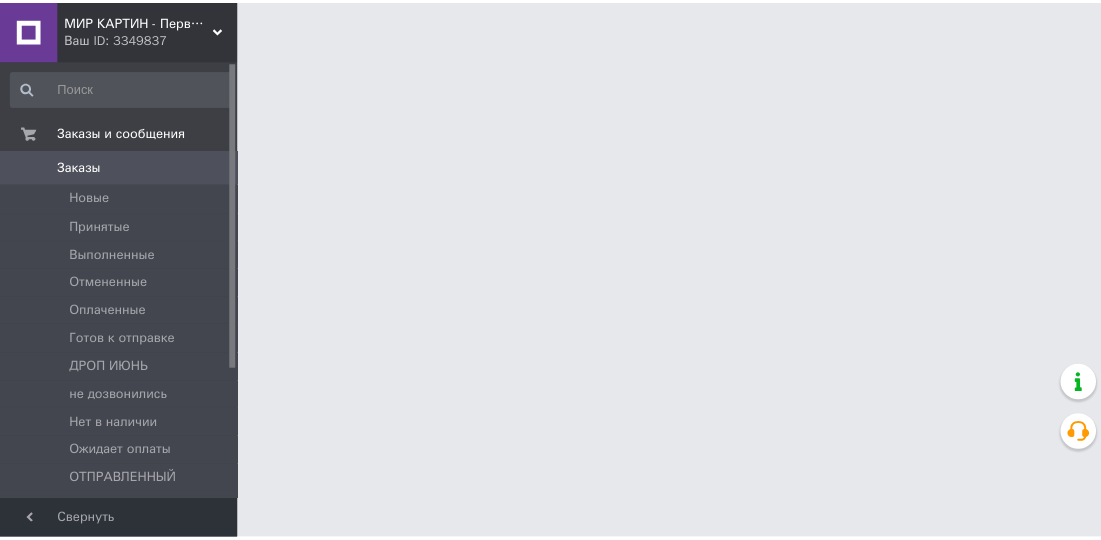 scroll, scrollTop: 0, scrollLeft: 0, axis: both 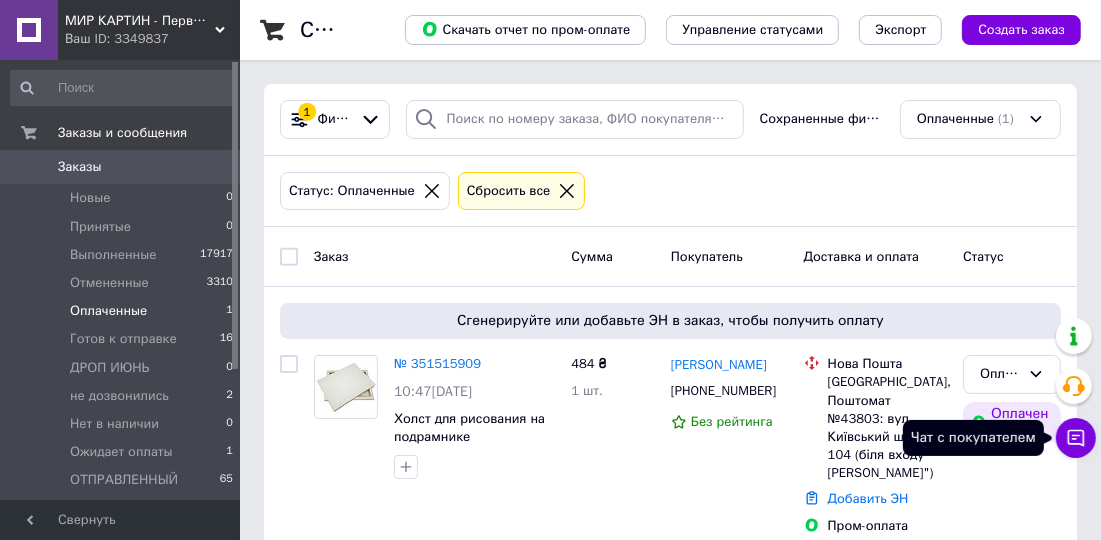 click 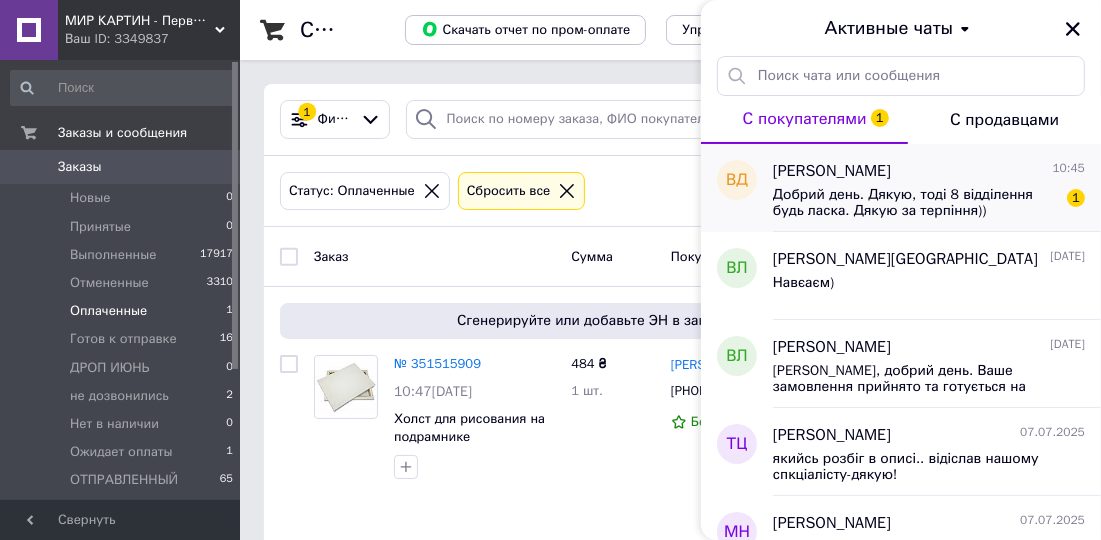 click on "[PERSON_NAME] 10:45" at bounding box center [929, 171] 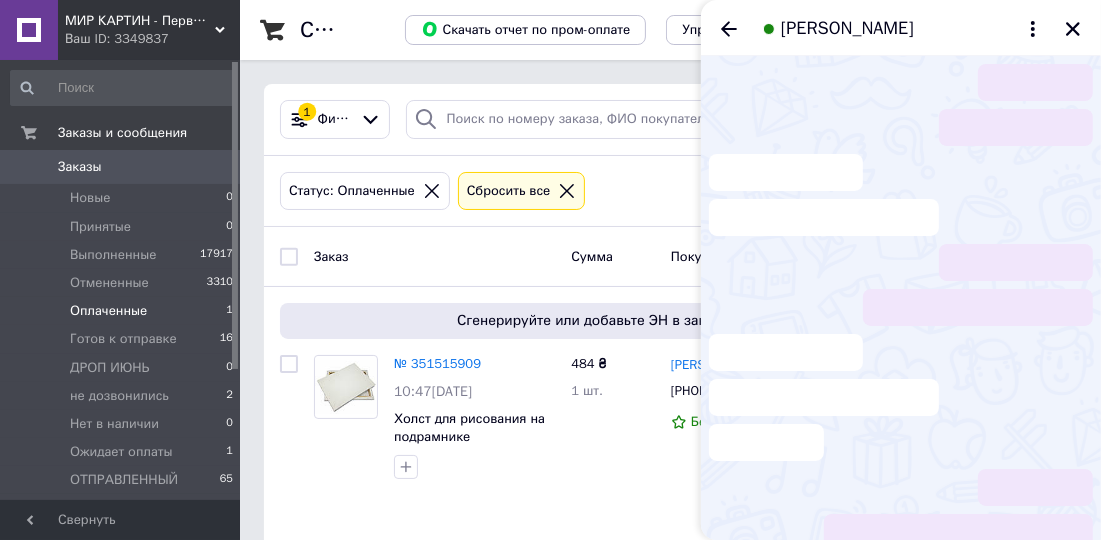 scroll, scrollTop: 429, scrollLeft: 0, axis: vertical 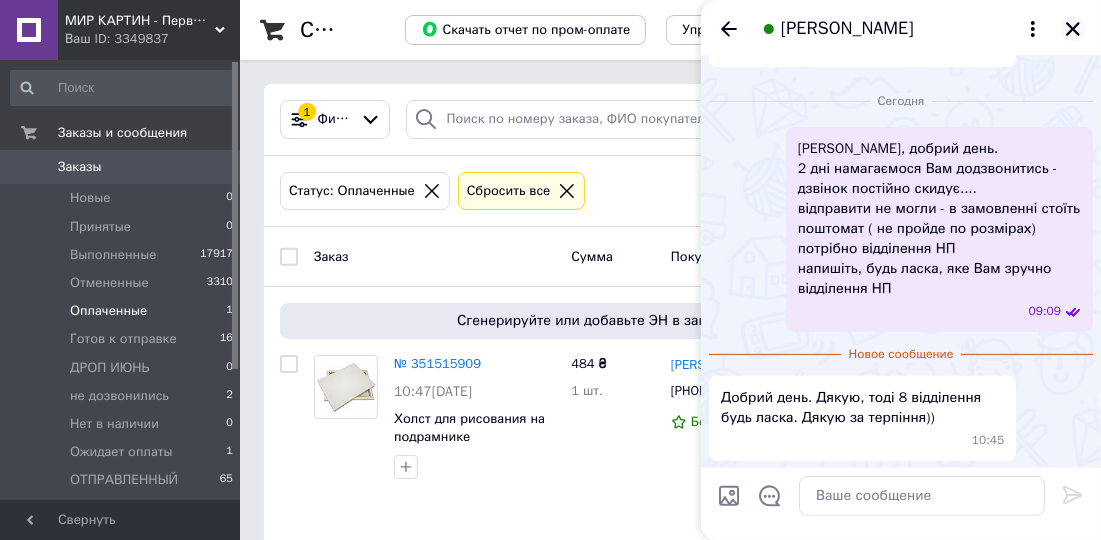 click 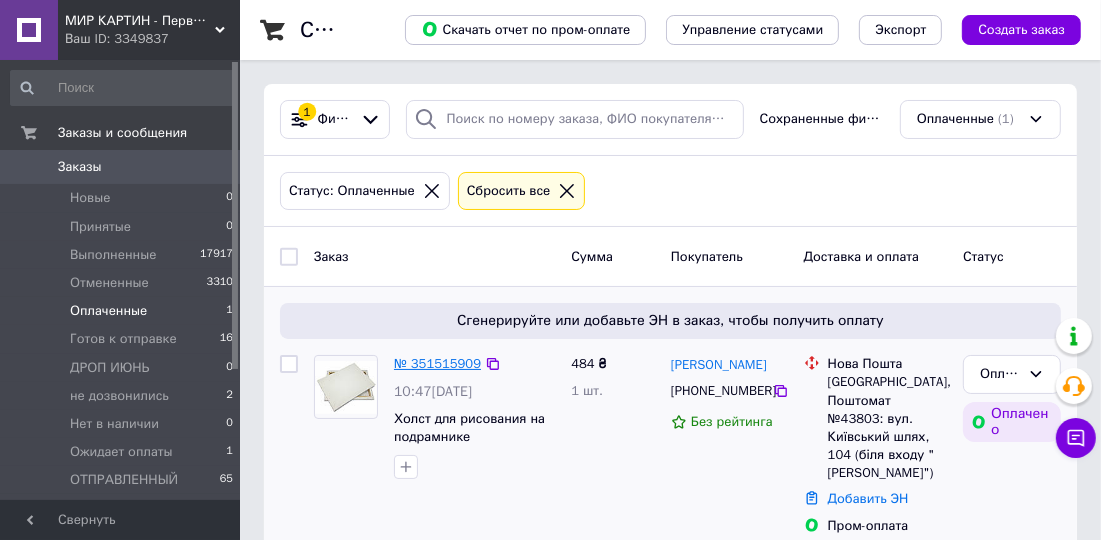 click on "№ 351515909" at bounding box center [437, 363] 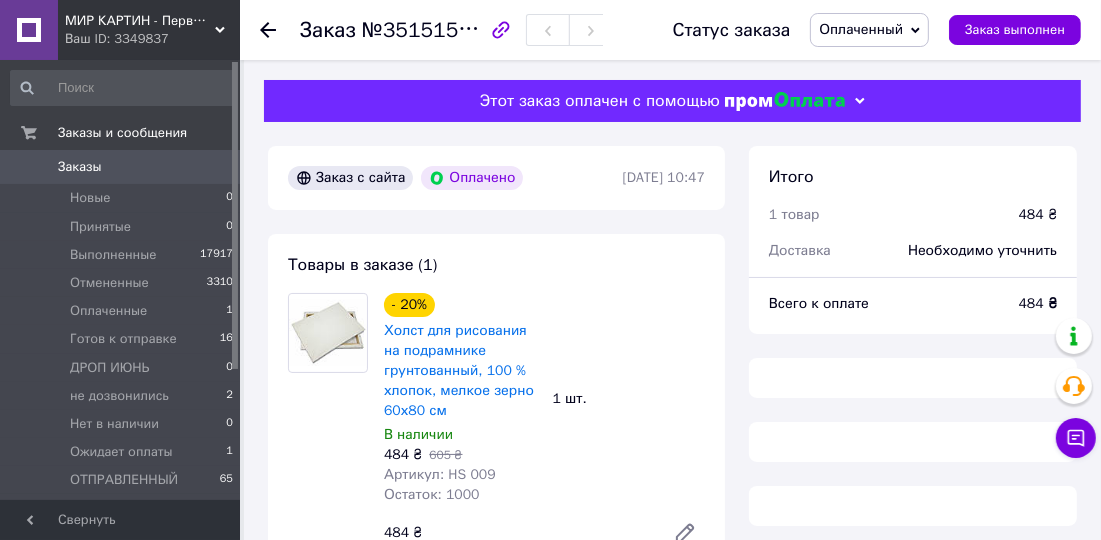 click on "Оплаченный" at bounding box center [861, 29] 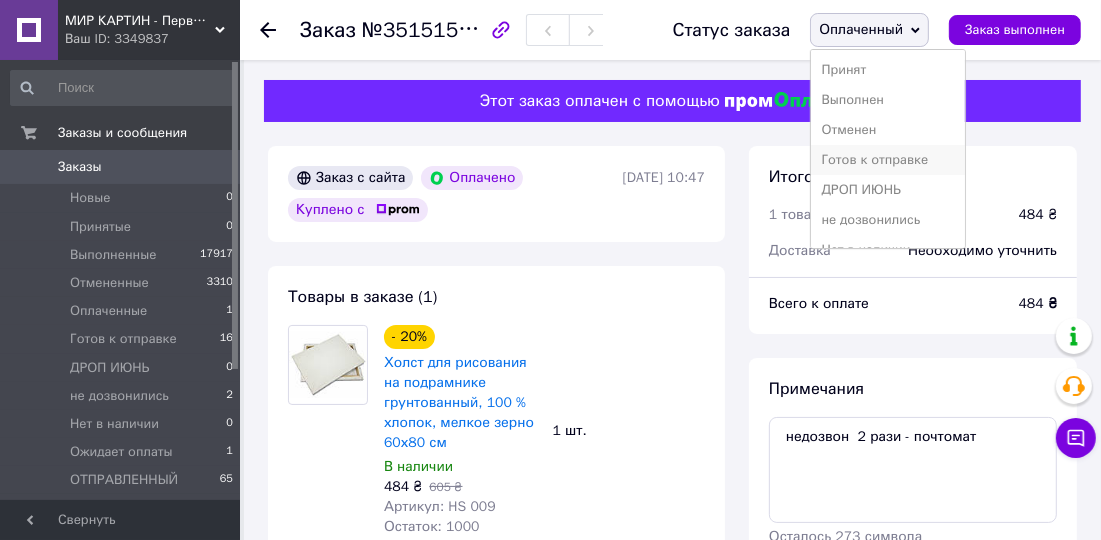 click on "Готов к отправке" at bounding box center (887, 160) 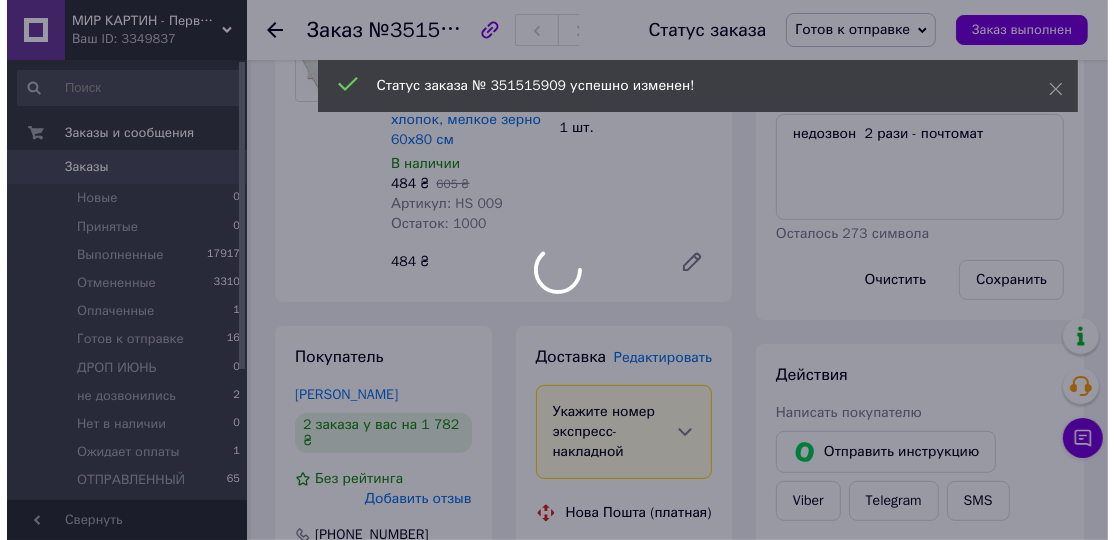 scroll, scrollTop: 270, scrollLeft: 0, axis: vertical 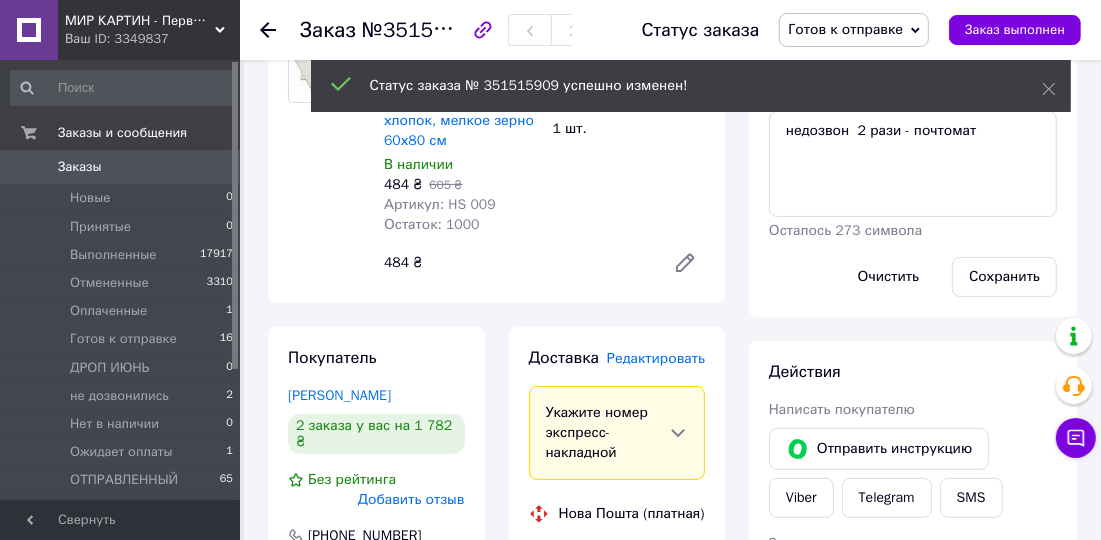 click on "Редактировать" at bounding box center [656, 358] 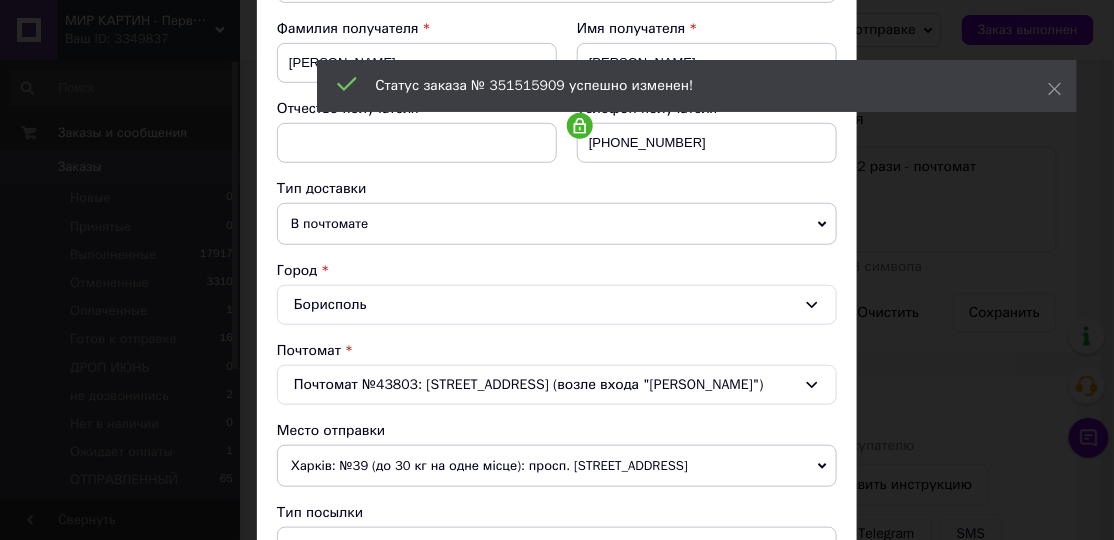 scroll, scrollTop: 303, scrollLeft: 0, axis: vertical 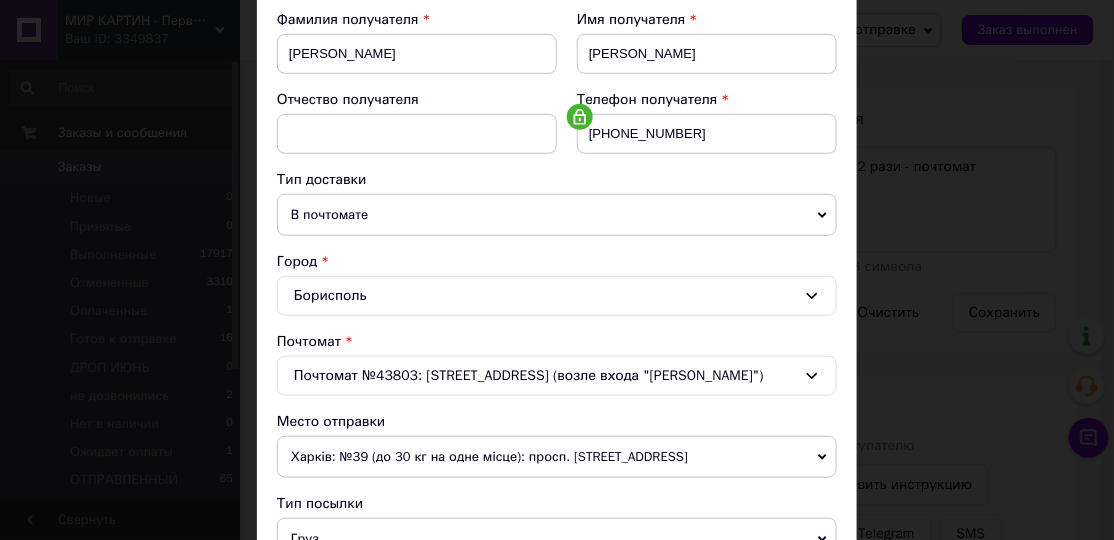 drag, startPoint x: 363, startPoint y: 201, endPoint x: 357, endPoint y: 231, distance: 30.594116 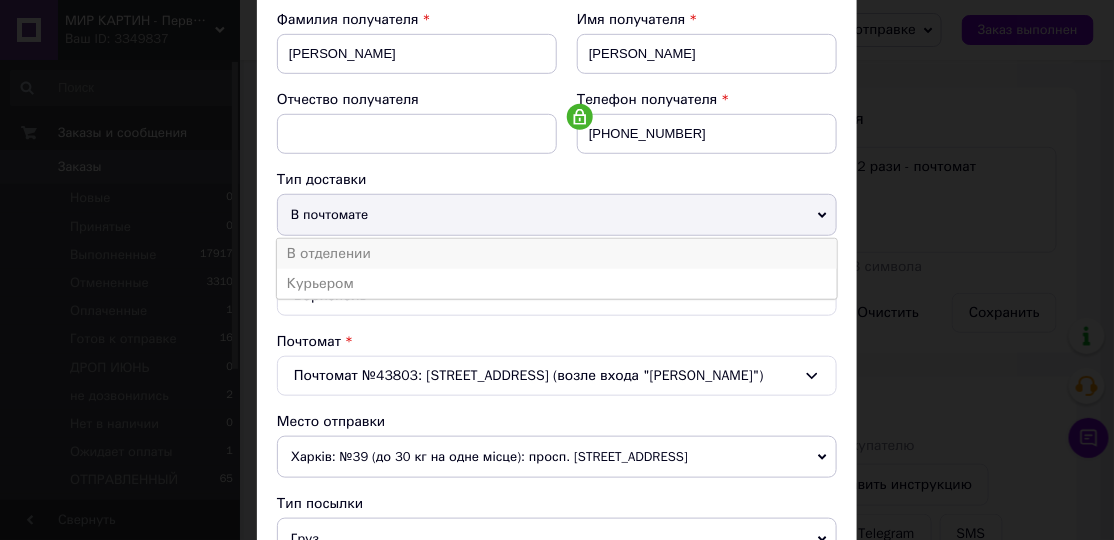 click on "В отделении" at bounding box center (557, 254) 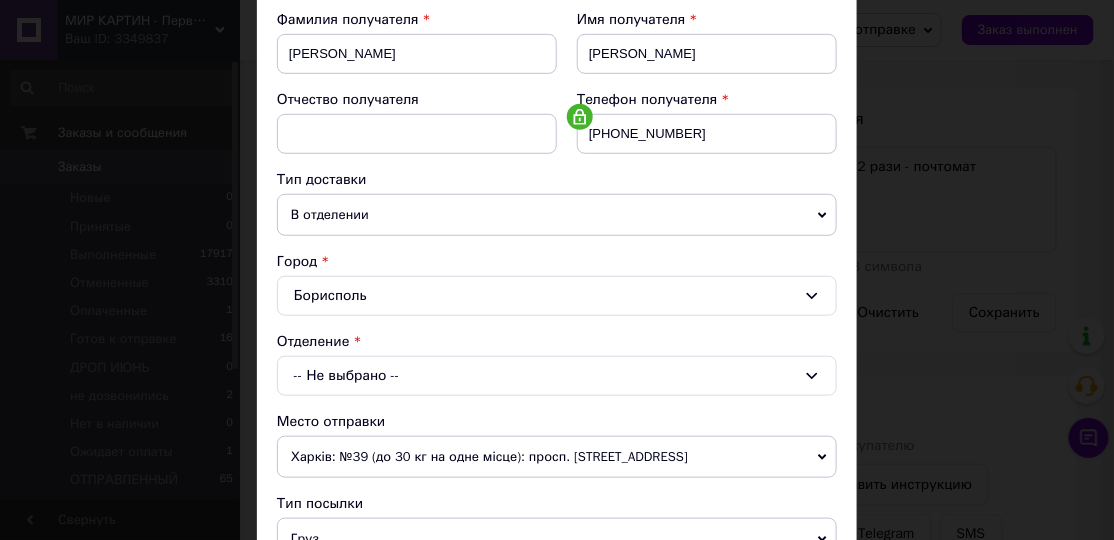 click on "-- Не выбрано --" at bounding box center [557, 376] 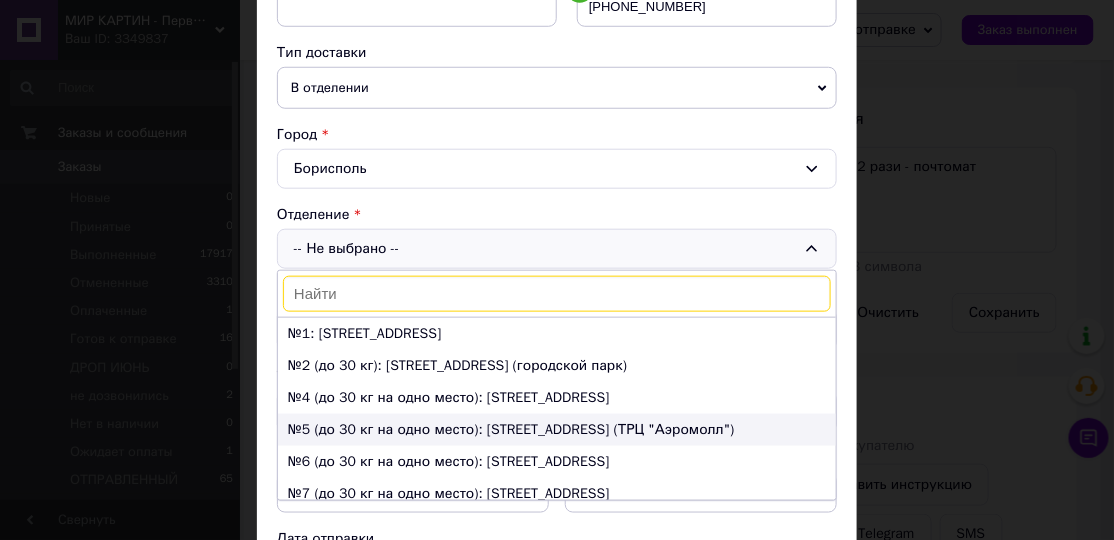 scroll, scrollTop: 454, scrollLeft: 0, axis: vertical 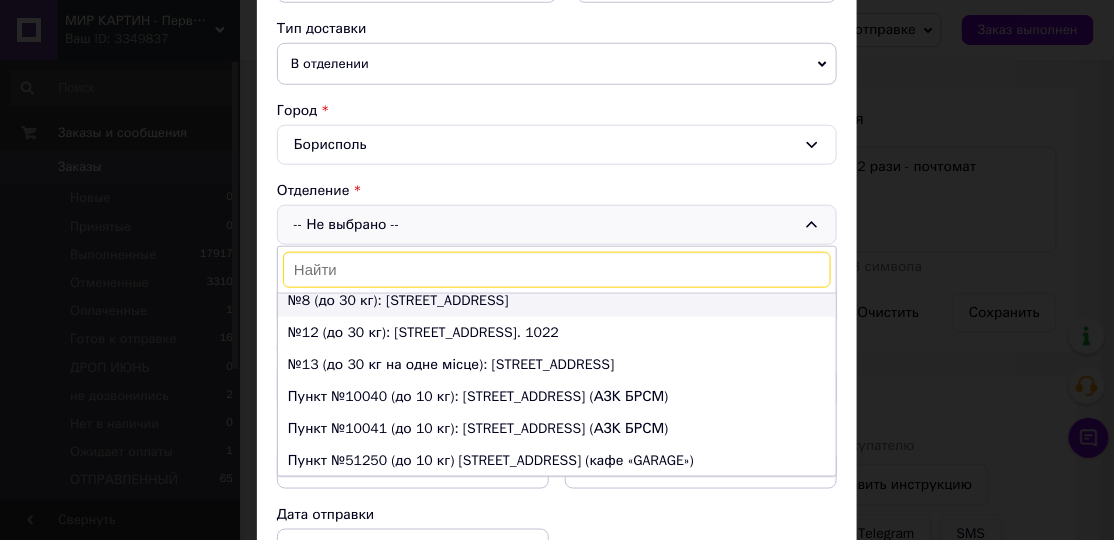 click on "№8 (до 30 кг): [STREET_ADDRESS]" at bounding box center (557, 301) 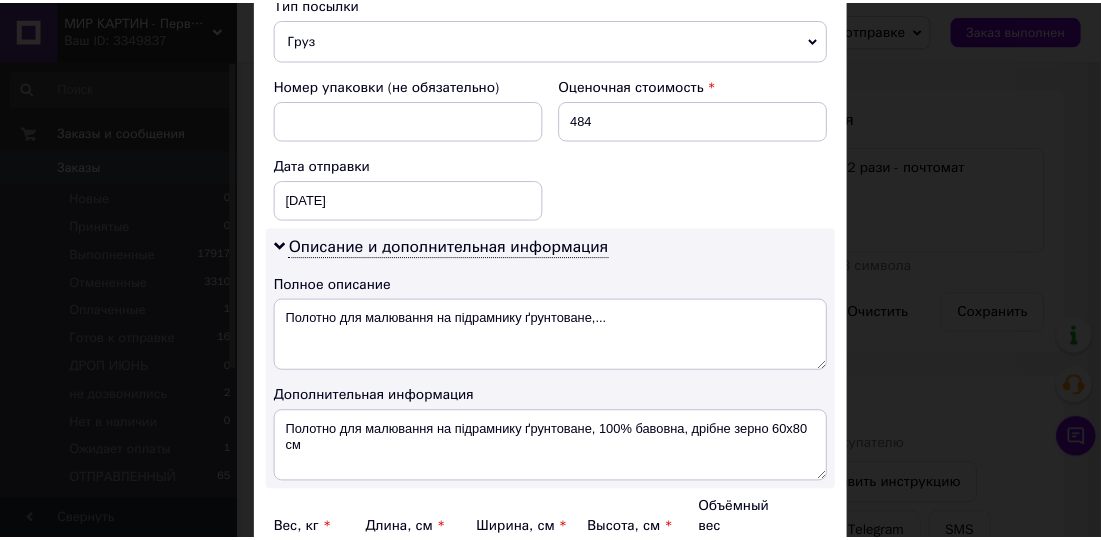 scroll, scrollTop: 999, scrollLeft: 0, axis: vertical 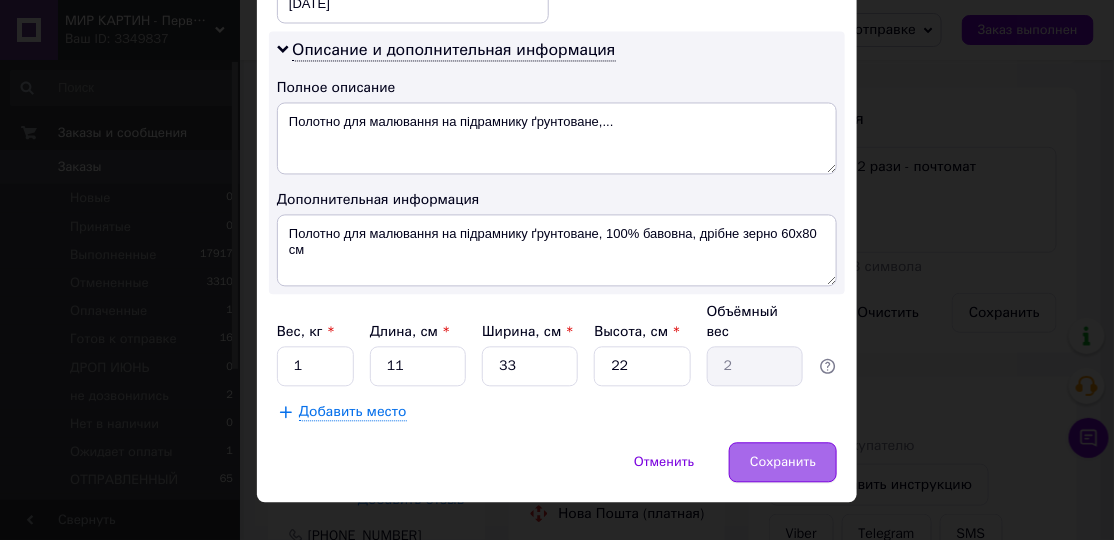 click on "Сохранить" at bounding box center [783, 463] 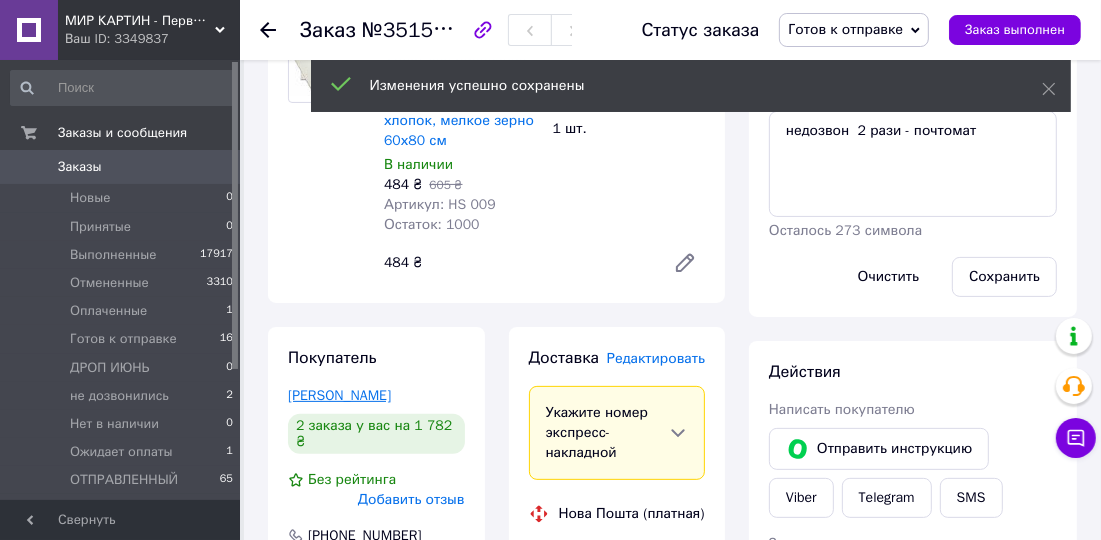 scroll, scrollTop: 192, scrollLeft: 0, axis: vertical 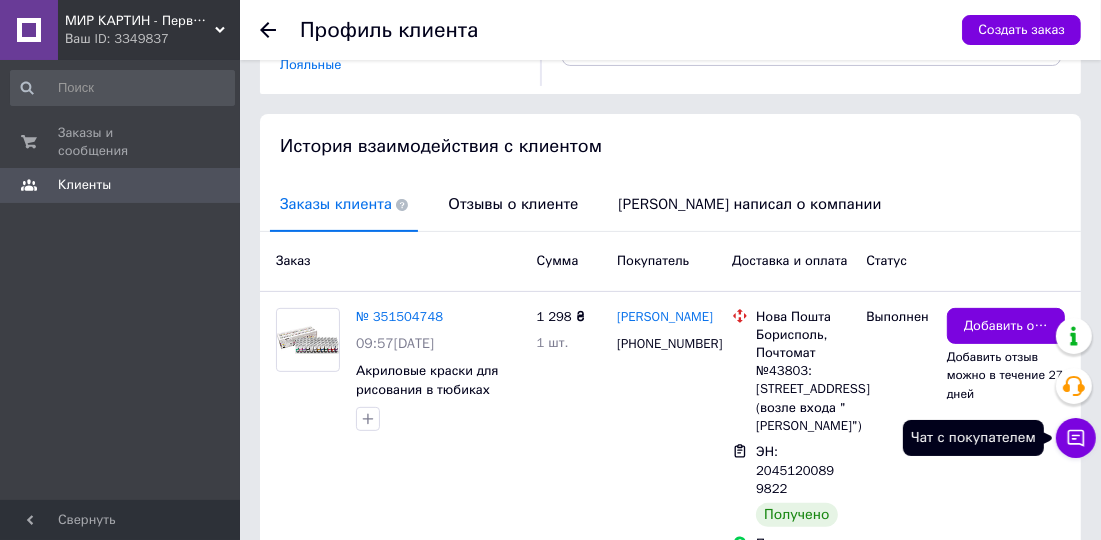 click 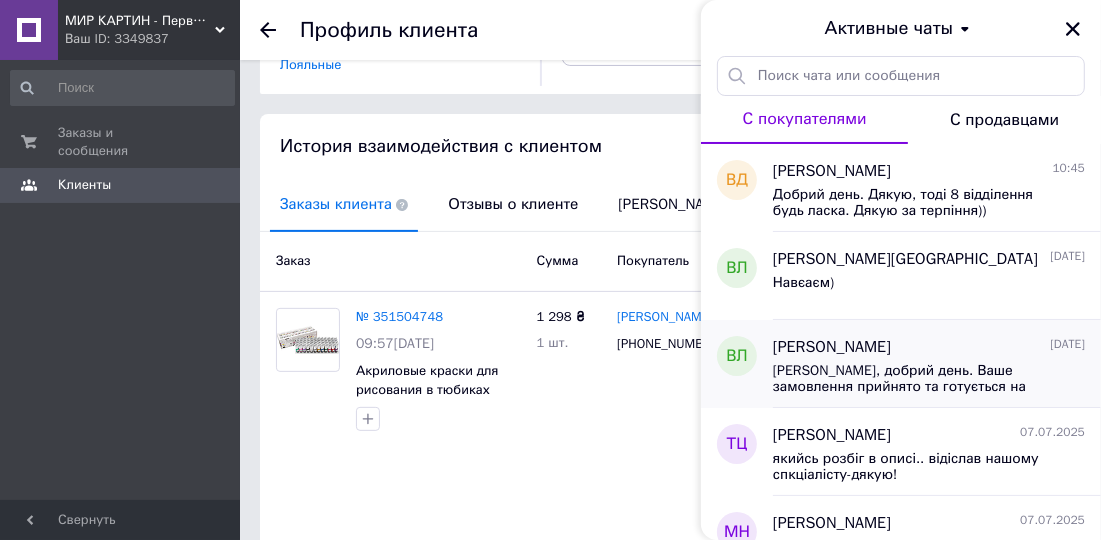 click on "[PERSON_NAME], добрий день. Ваше замовлення
прийнято та готується на відправку
10 липня з [GEOGRAPHIC_DATA].
Дякуємо Вам за замовлення!" at bounding box center [915, 379] 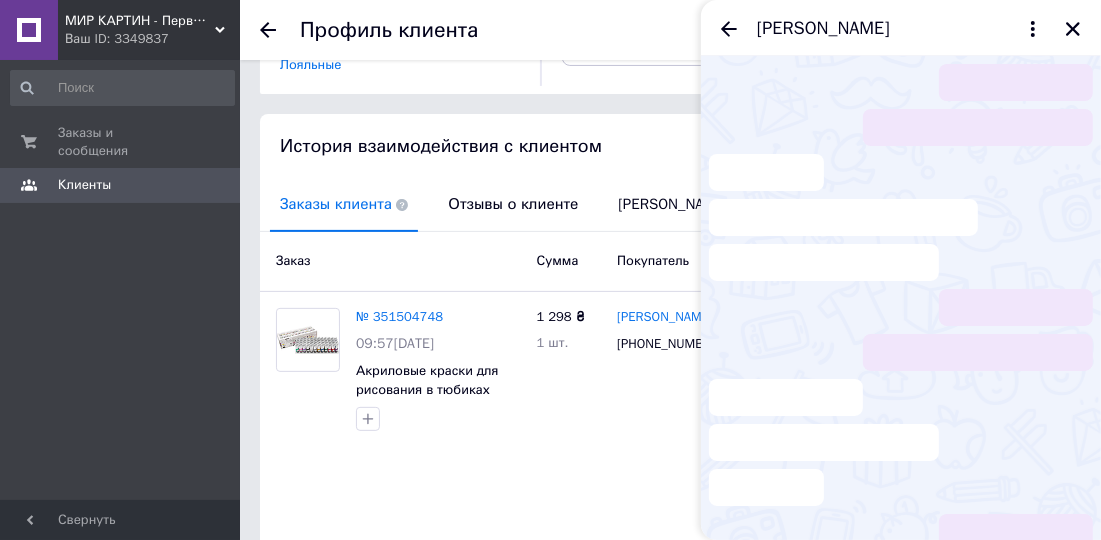 scroll, scrollTop: 75, scrollLeft: 0, axis: vertical 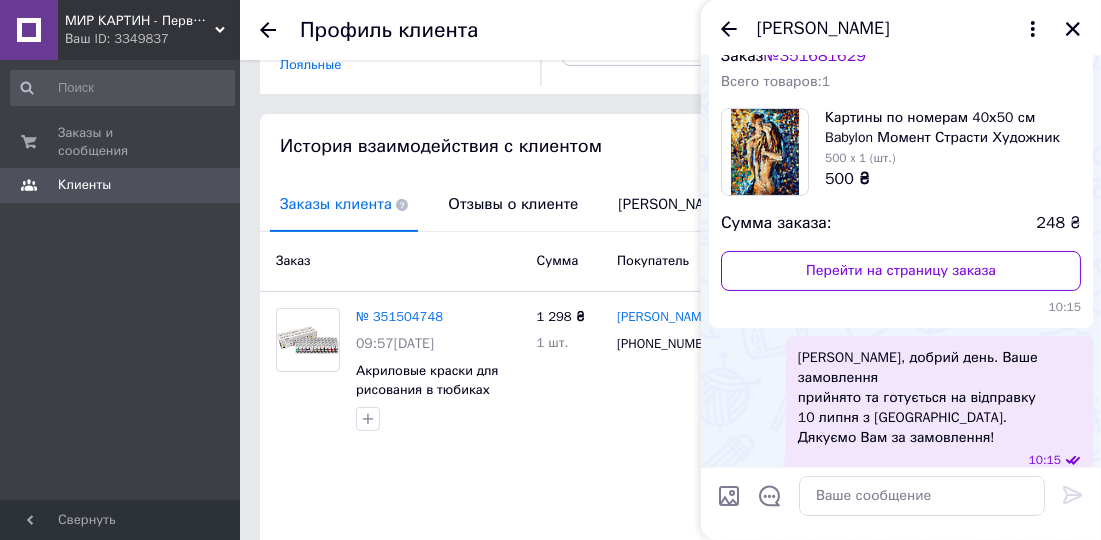 drag, startPoint x: 975, startPoint y: 415, endPoint x: 923, endPoint y: 386, distance: 59.5399 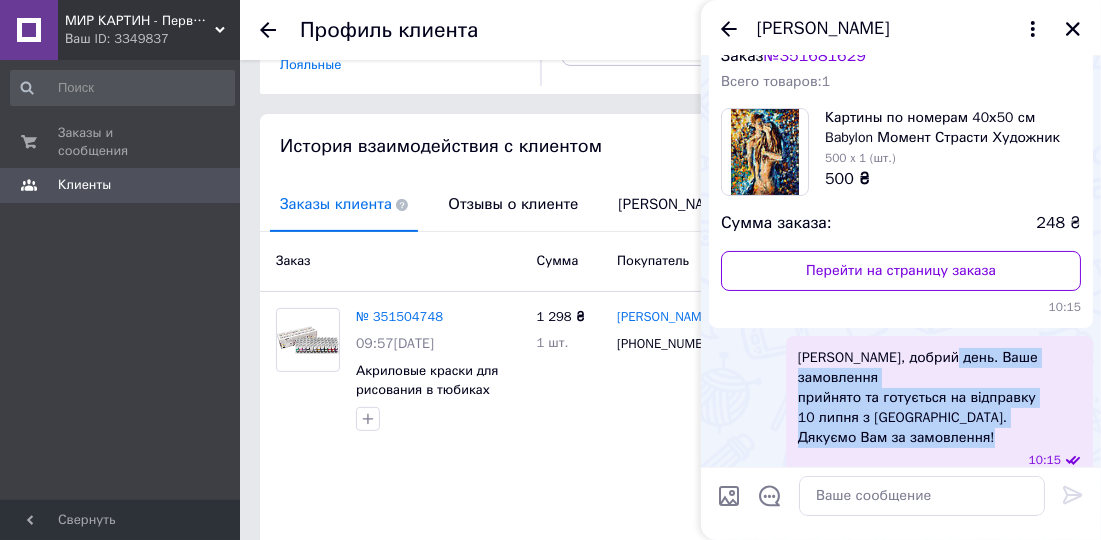 drag, startPoint x: 939, startPoint y: 357, endPoint x: 1016, endPoint y: 412, distance: 94.62558 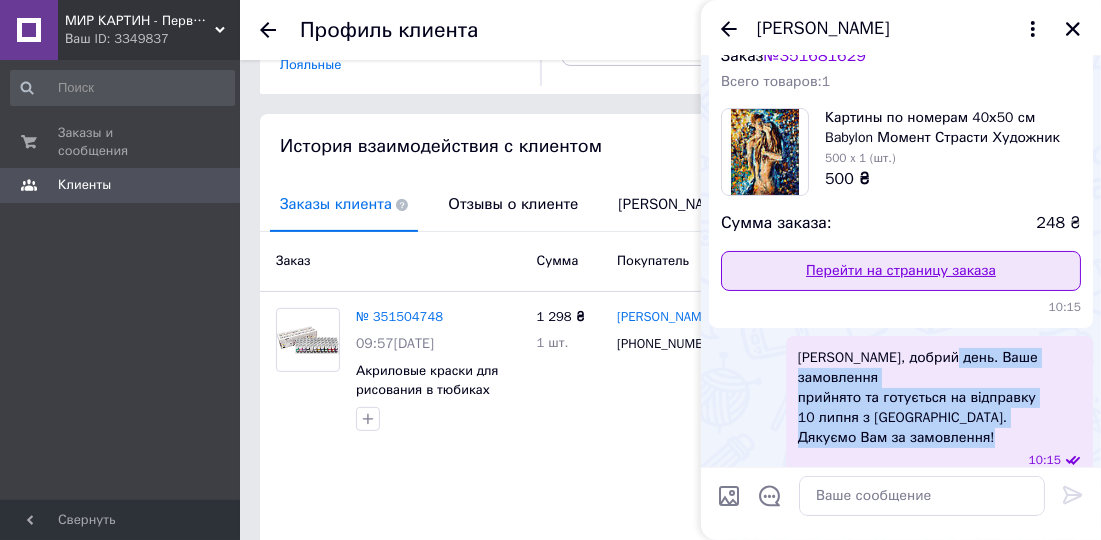 copy on "Ваше замовлення прийнято та готується на відправку 10 липня з [GEOGRAPHIC_DATA]. Дякуємо Вам за замовлення!" 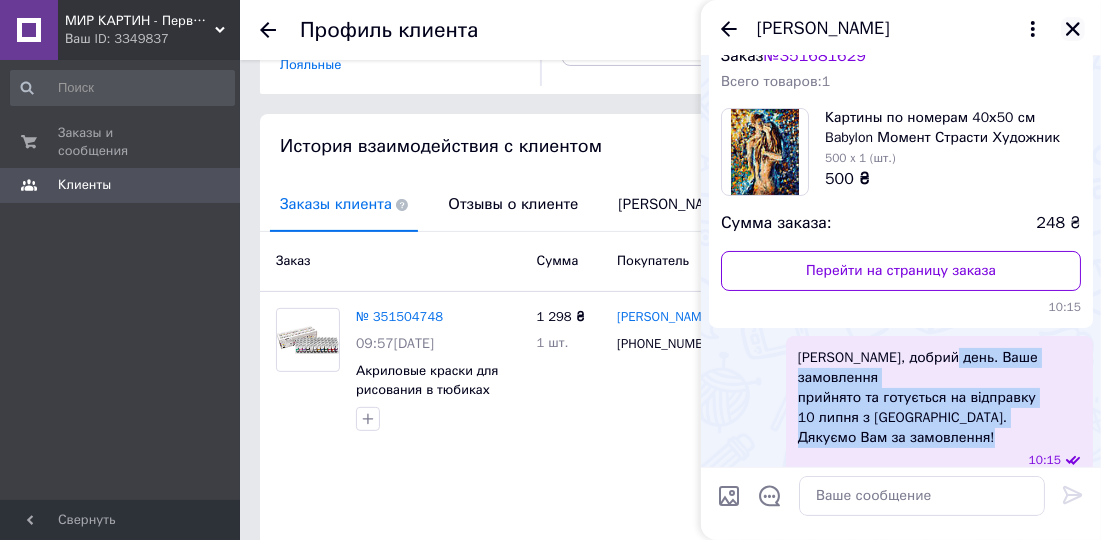 click 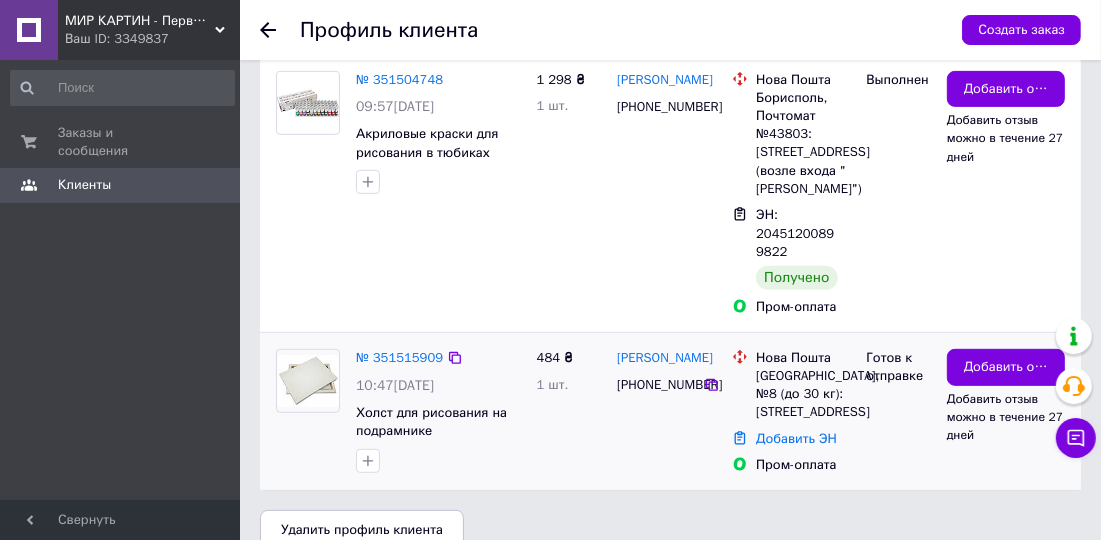 scroll, scrollTop: 652, scrollLeft: 0, axis: vertical 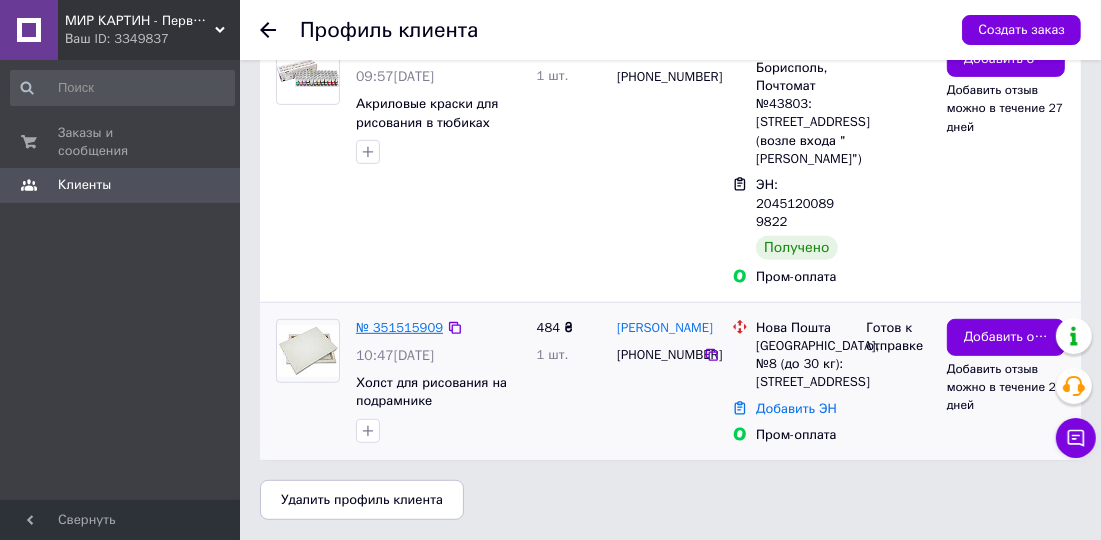 click on "№ 351515909" at bounding box center [399, 327] 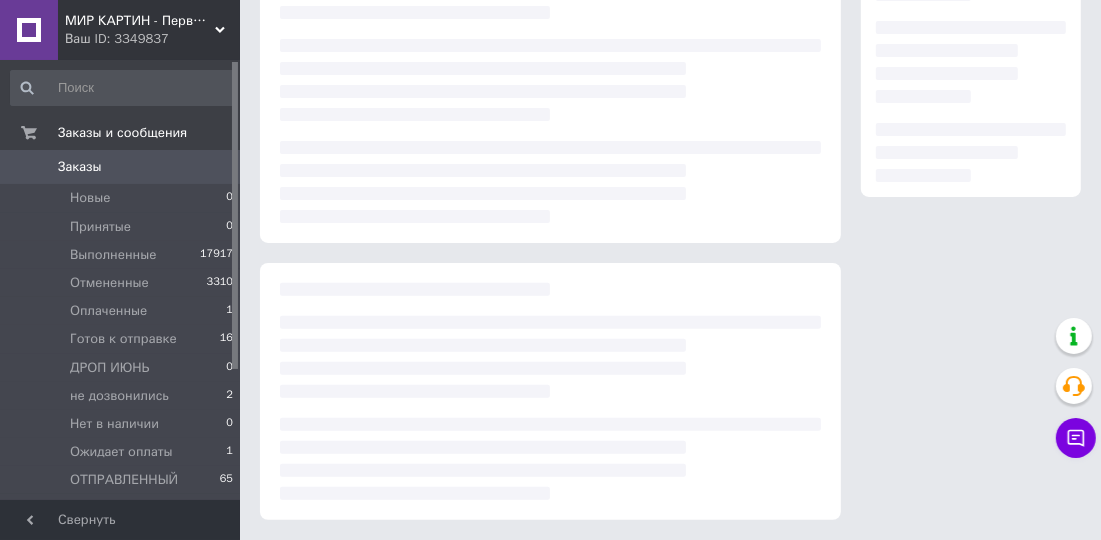 scroll, scrollTop: 0, scrollLeft: 0, axis: both 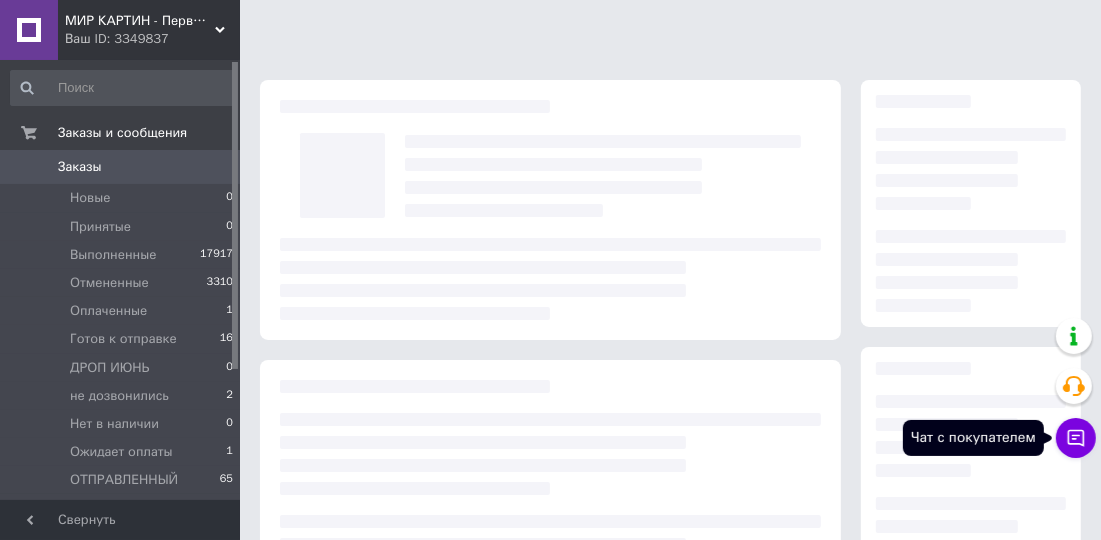 click 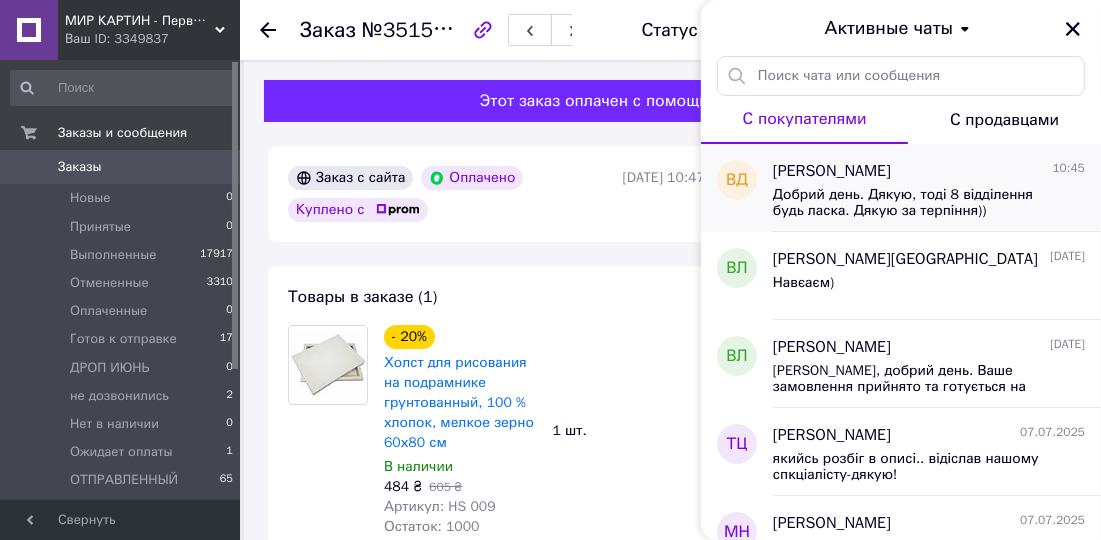 click on "Добрий день. Дякую, тоді 8 відділення будь ласка. Дякую за терпіння))" at bounding box center (915, 203) 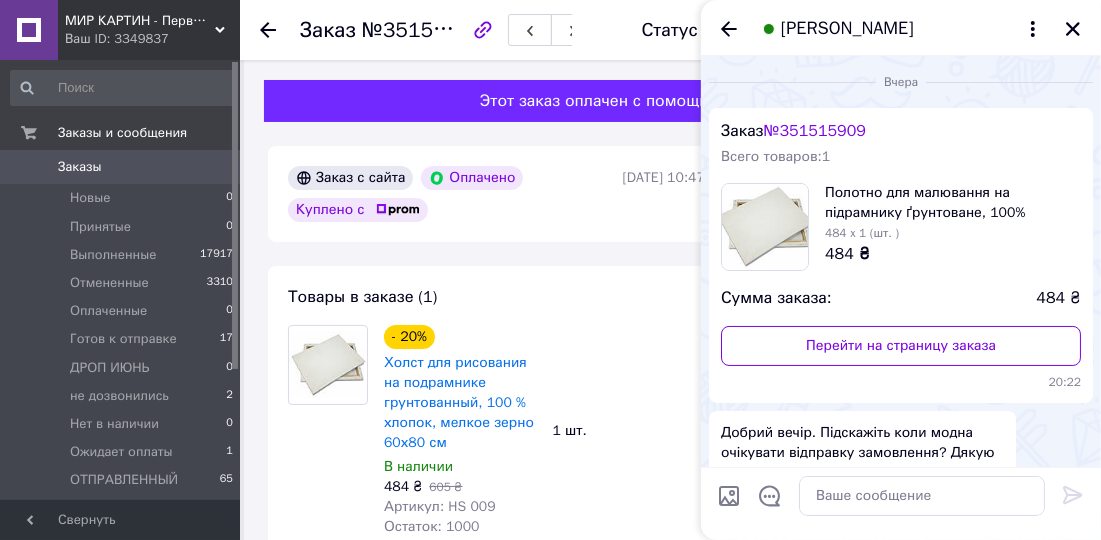 scroll, scrollTop: 393, scrollLeft: 0, axis: vertical 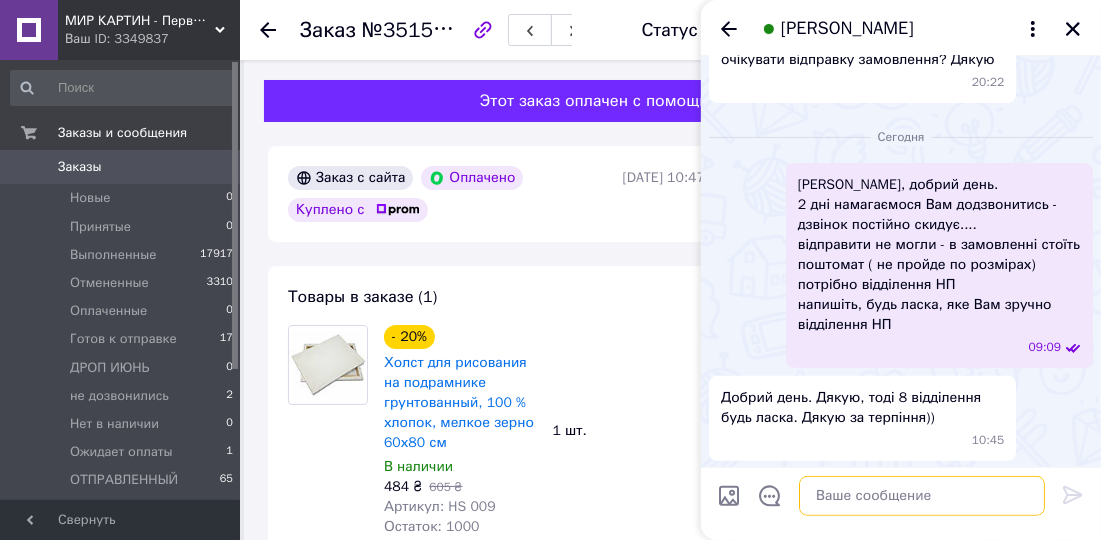 click at bounding box center [922, 496] 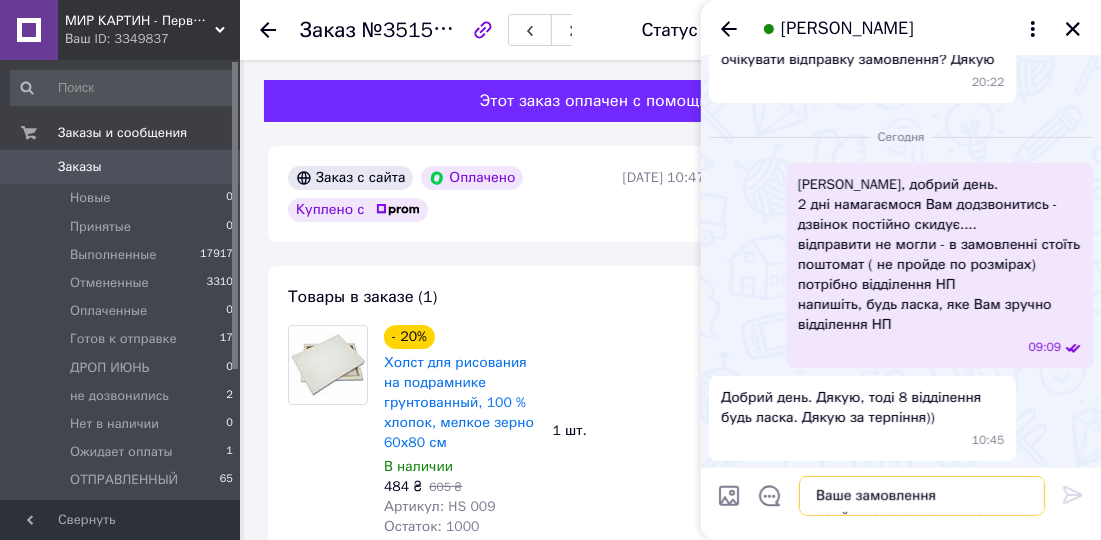 scroll, scrollTop: 1, scrollLeft: 0, axis: vertical 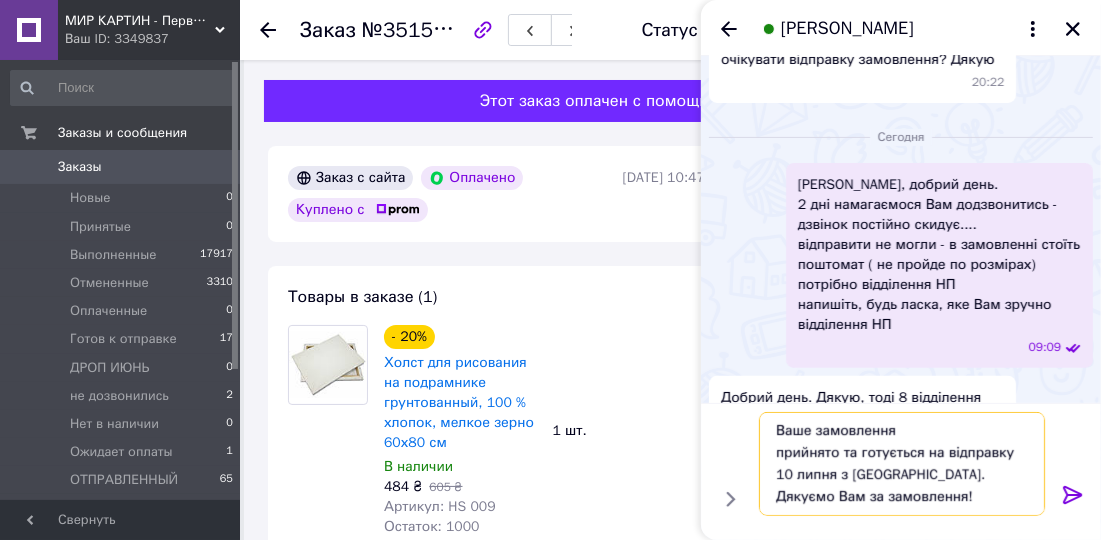 drag, startPoint x: 919, startPoint y: 436, endPoint x: 870, endPoint y: 433, distance: 49.09175 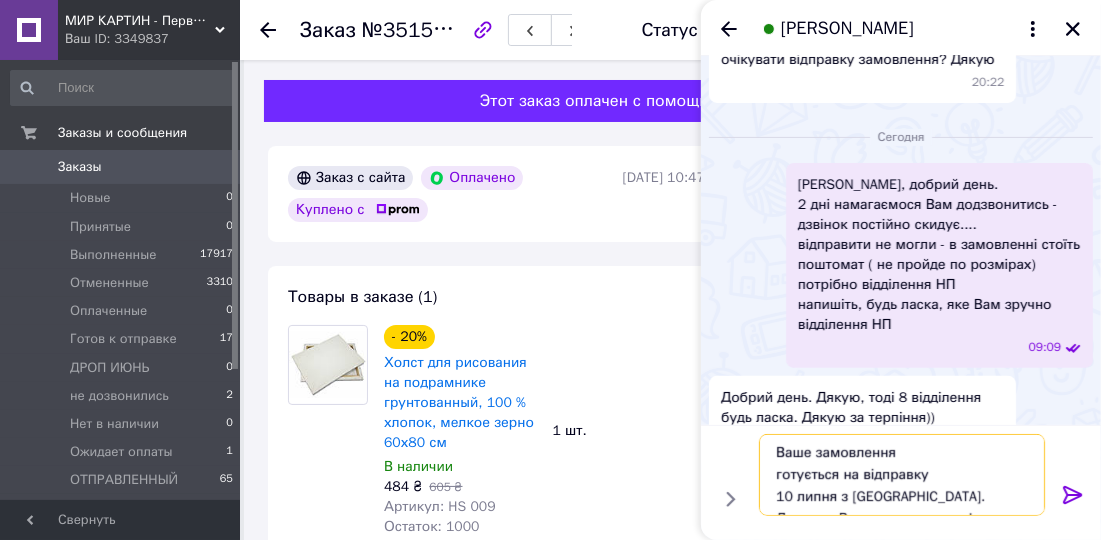 drag, startPoint x: 833, startPoint y: 494, endPoint x: 785, endPoint y: 493, distance: 48.010414 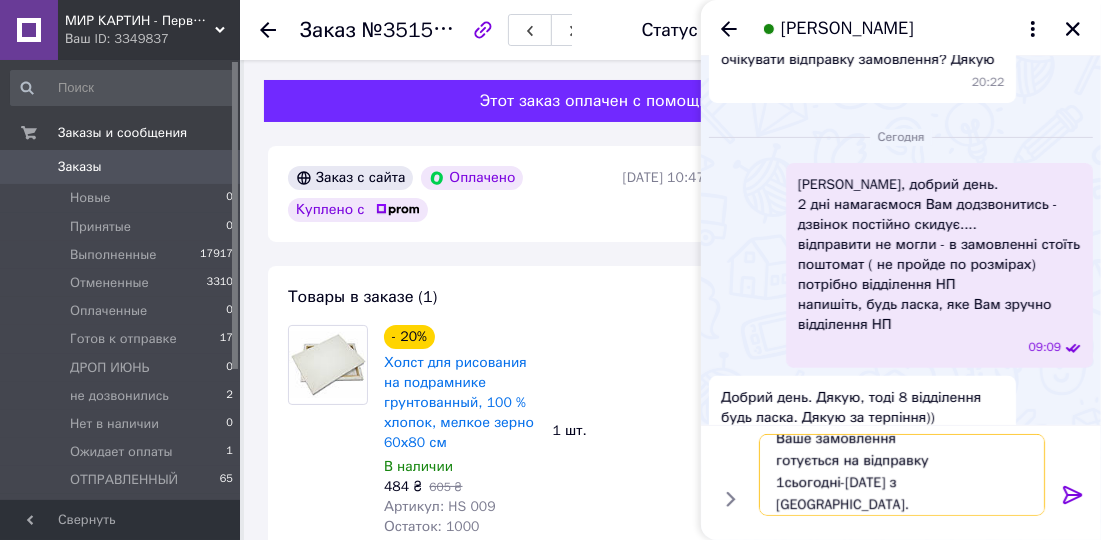 scroll, scrollTop: 23, scrollLeft: 0, axis: vertical 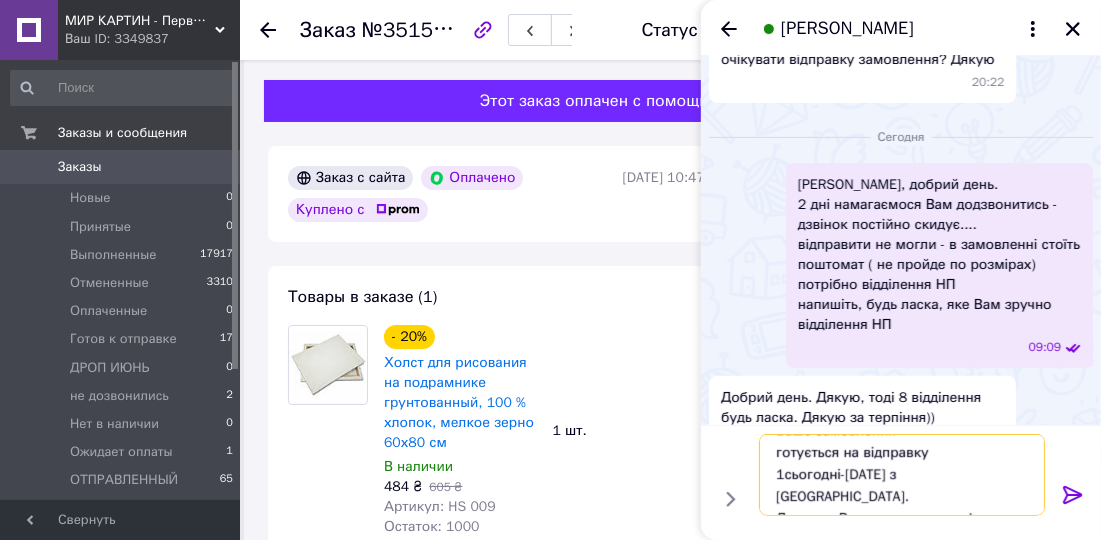 click on "Ваше замовлення
готується на відправку
1сьогодні-[DATE] з [GEOGRAPHIC_DATA].
Дякуємо Вам за замовлення!" at bounding box center [902, 475] 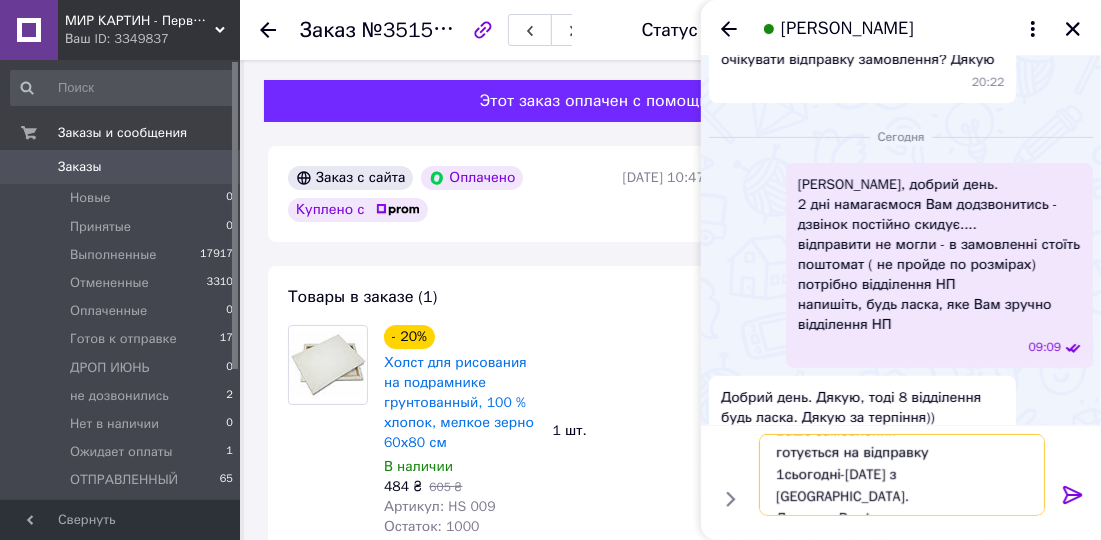 type on "Ваше замовлення
готується на відправку
1сьогодні-[DATE] з [GEOGRAPHIC_DATA].
Дякуємо Вам!" 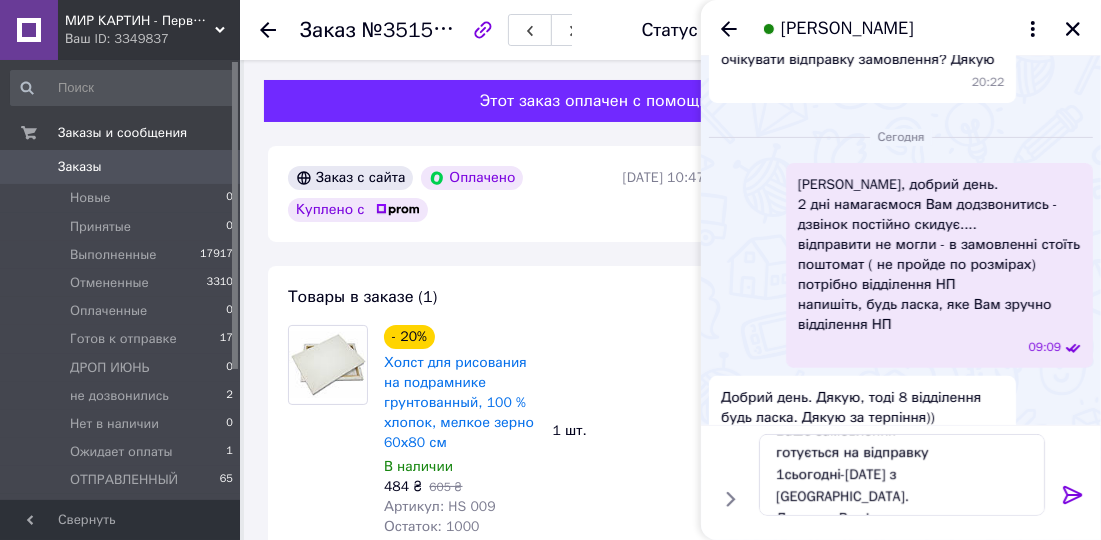 click at bounding box center [1073, 499] 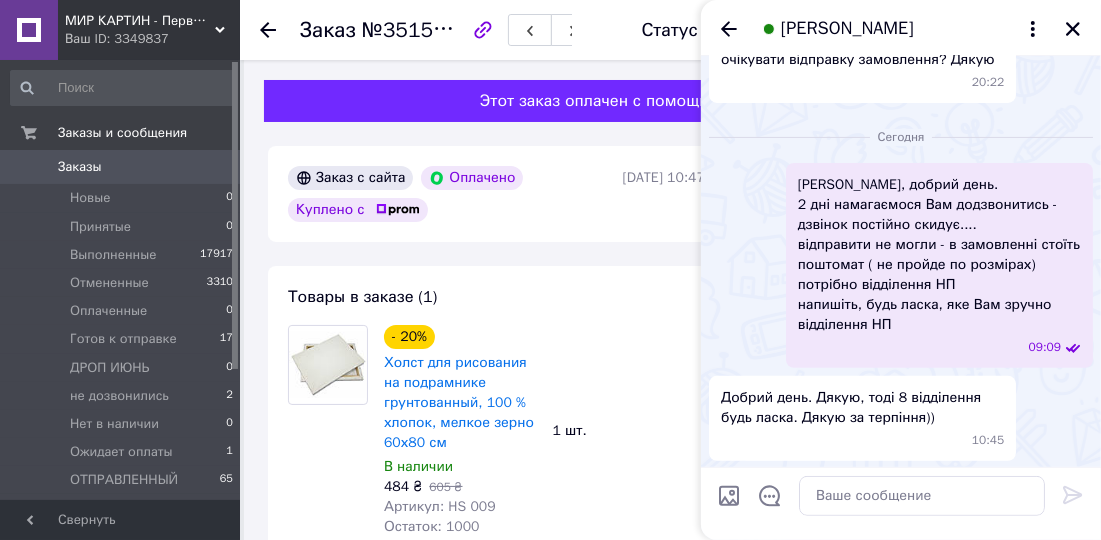 scroll, scrollTop: 0, scrollLeft: 0, axis: both 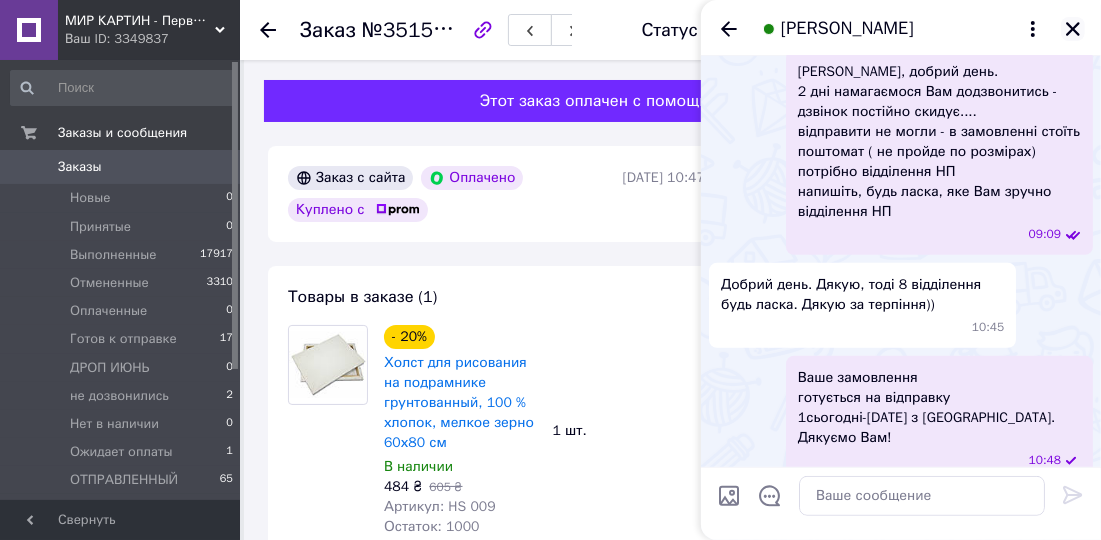 click 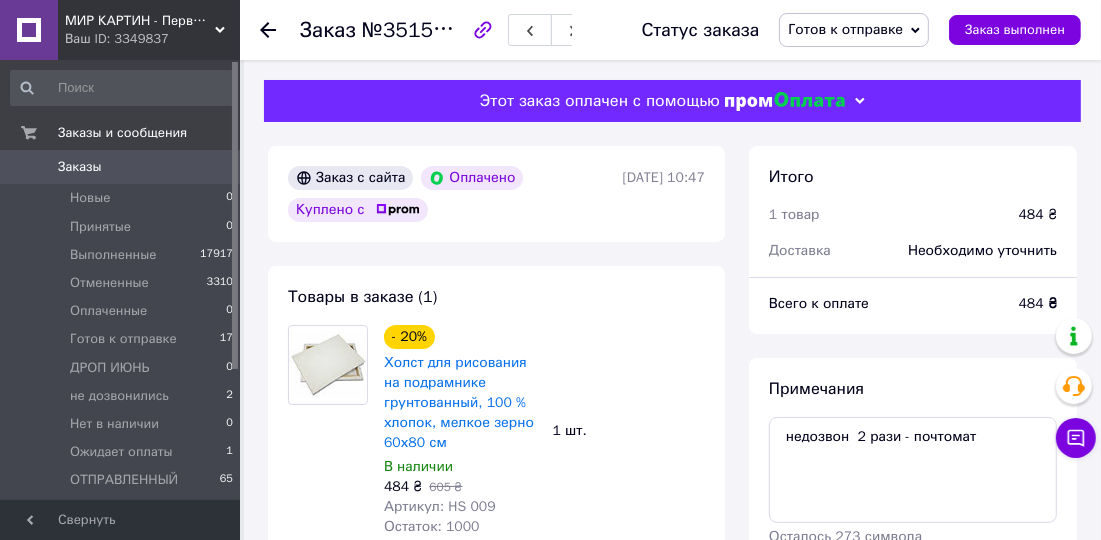 click 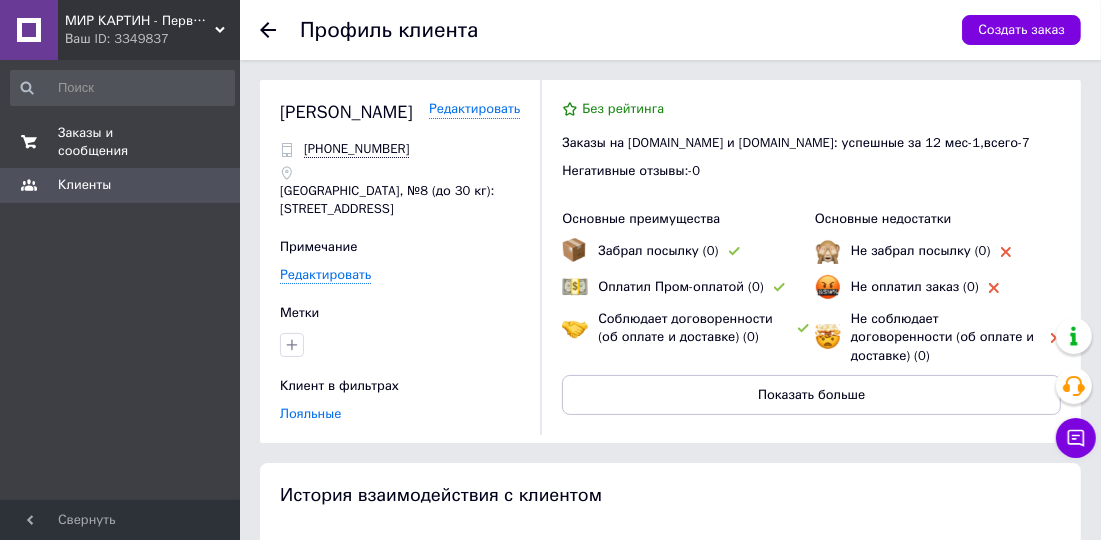 click on "Заказы и сообщения" at bounding box center (121, 142) 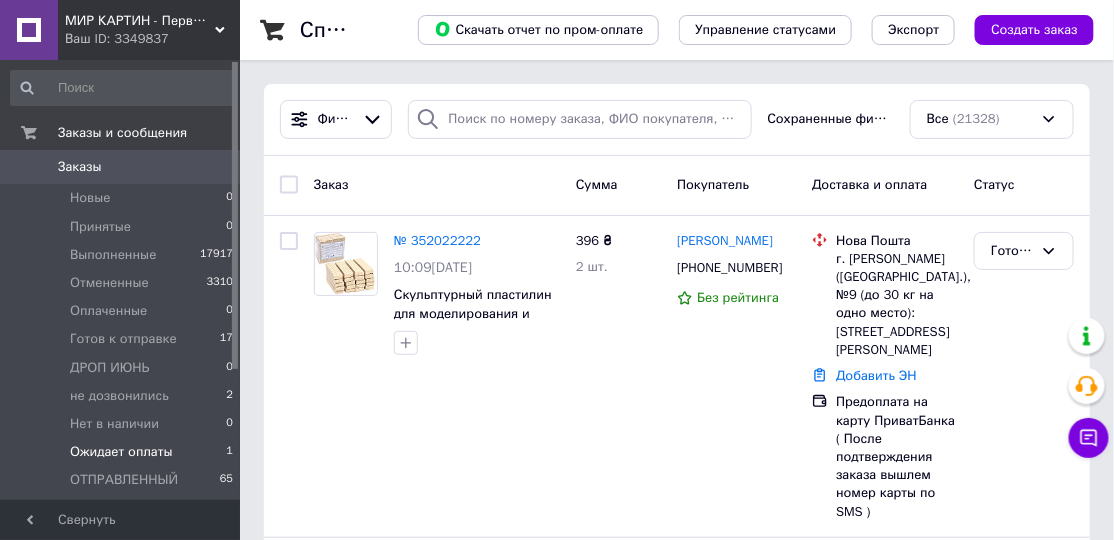 click on "Ожидает оплаты 1" at bounding box center (122, 452) 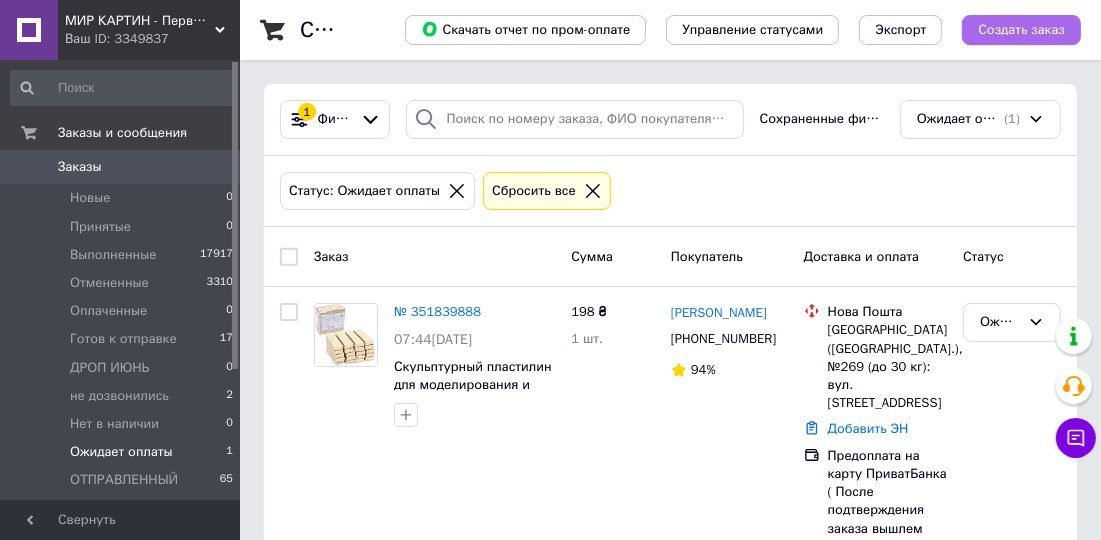 click on "Создать заказ" at bounding box center (1021, 30) 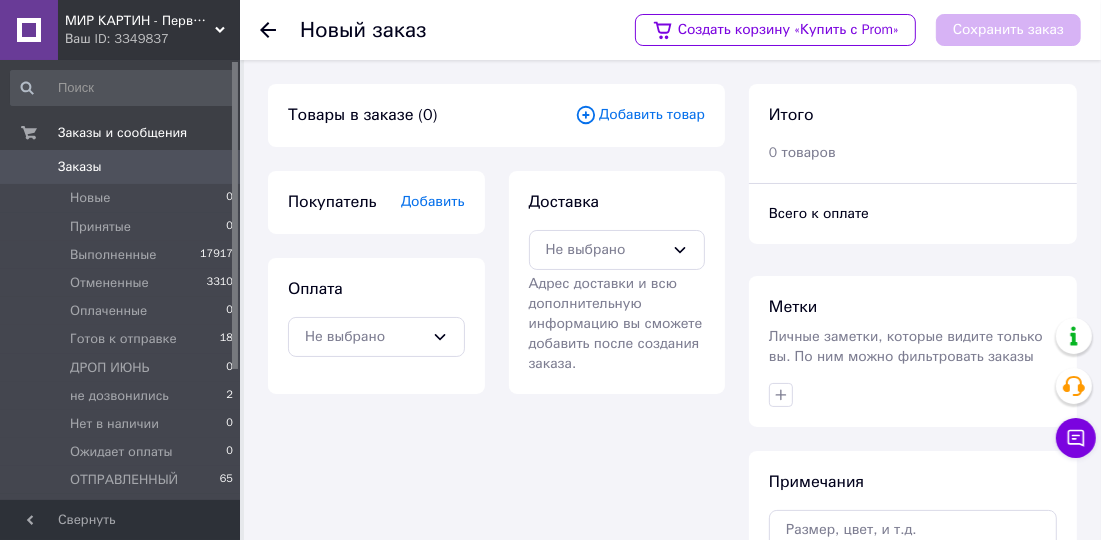 drag, startPoint x: 736, startPoint y: 198, endPoint x: 643, endPoint y: 196, distance: 93.0215 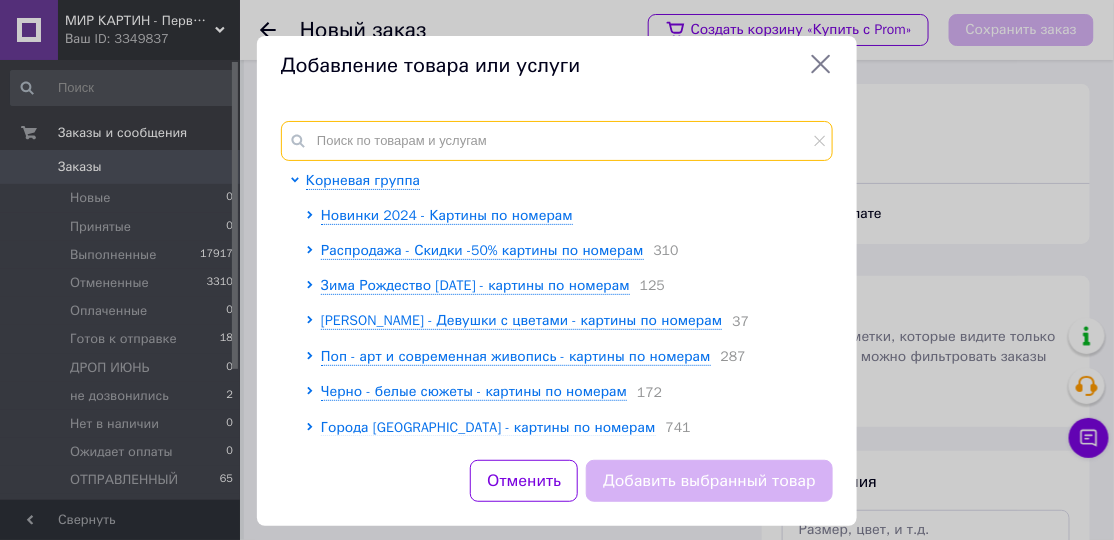 click at bounding box center [557, 141] 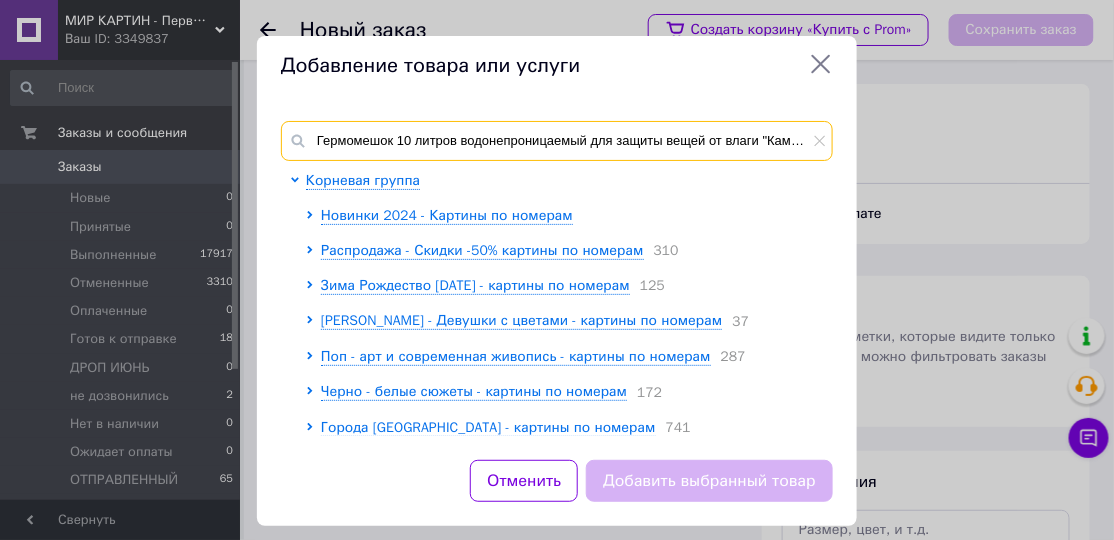 scroll, scrollTop: 0, scrollLeft: 82, axis: horizontal 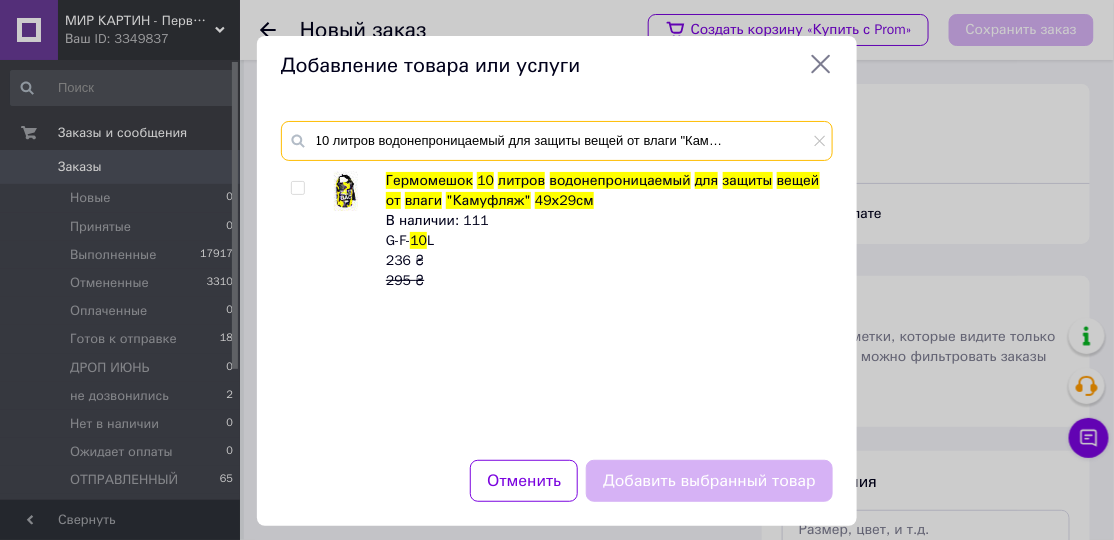 type on "Гермомешок 10 литров водонепроницаемый для защиты вещей от влаги "Камуфляж" 49х29см" 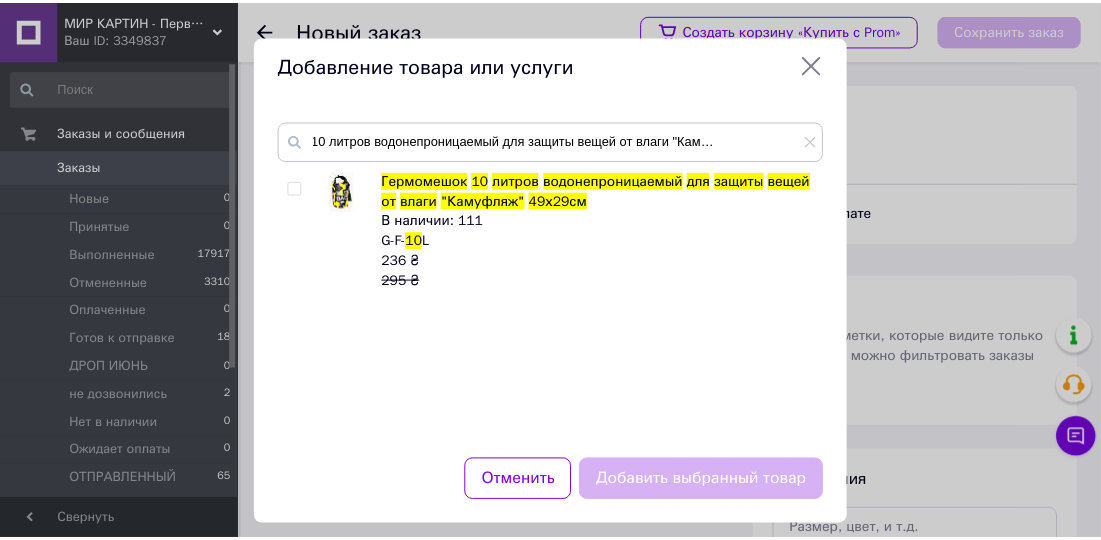 scroll, scrollTop: 0, scrollLeft: 0, axis: both 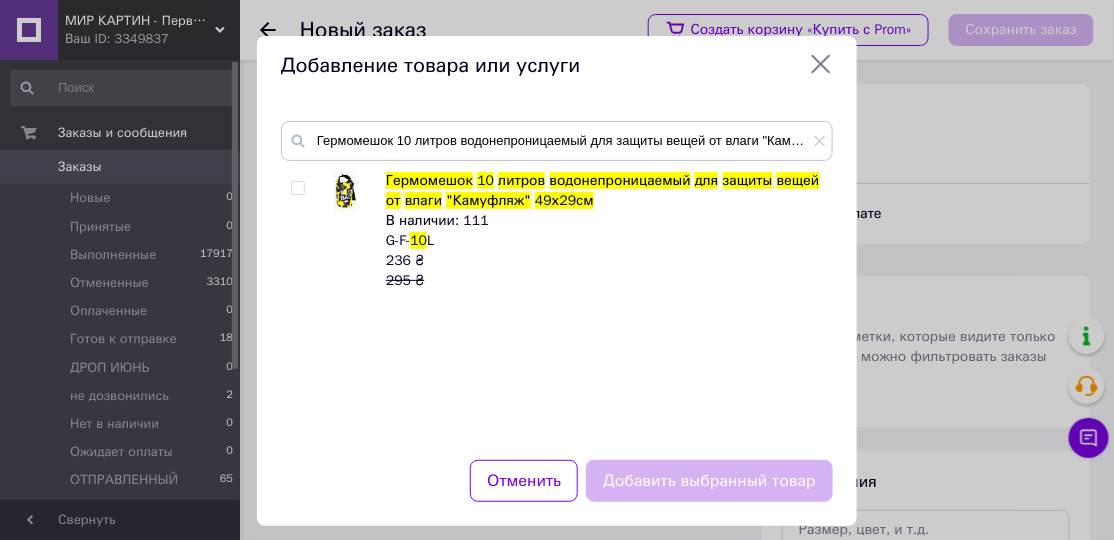 click at bounding box center [297, 188] 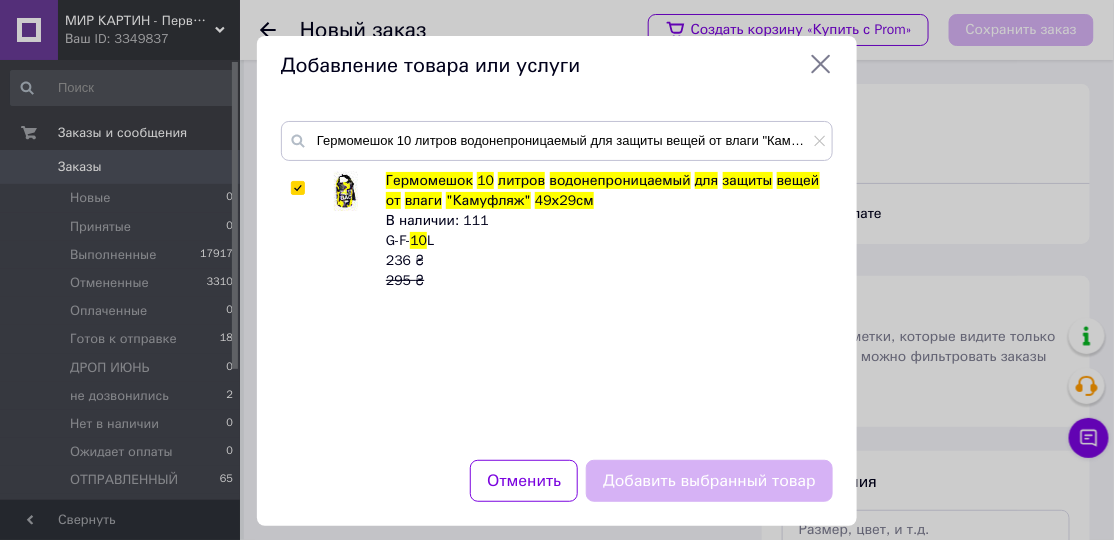 checkbox on "true" 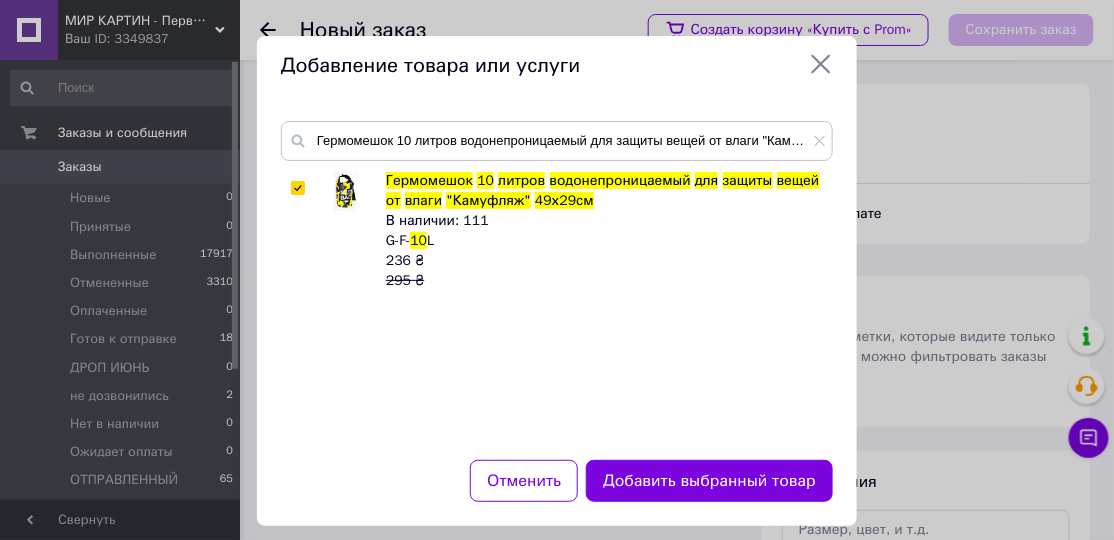 drag, startPoint x: 751, startPoint y: 481, endPoint x: 730, endPoint y: 427, distance: 57.939625 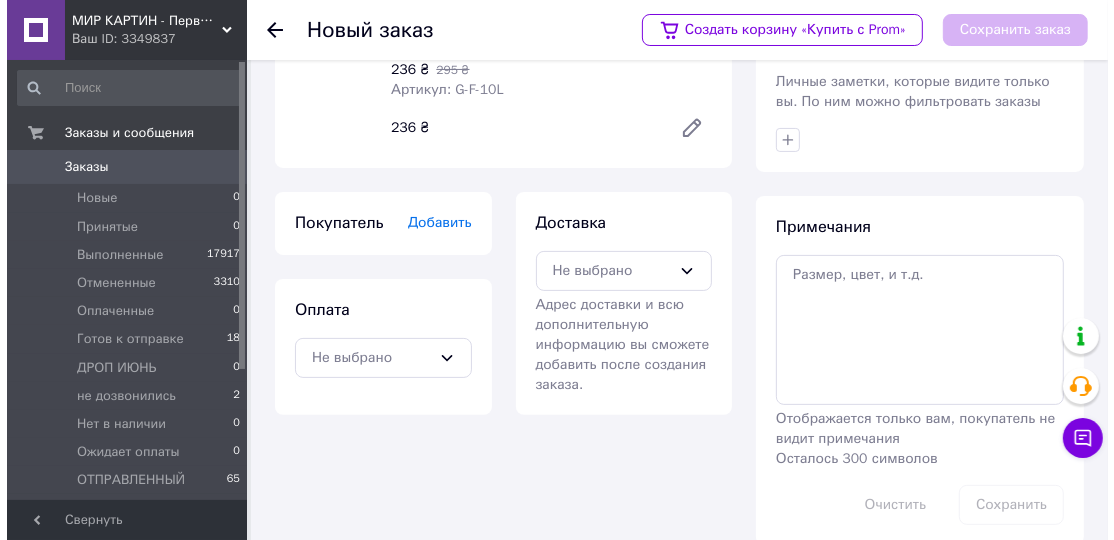 scroll, scrollTop: 281, scrollLeft: 0, axis: vertical 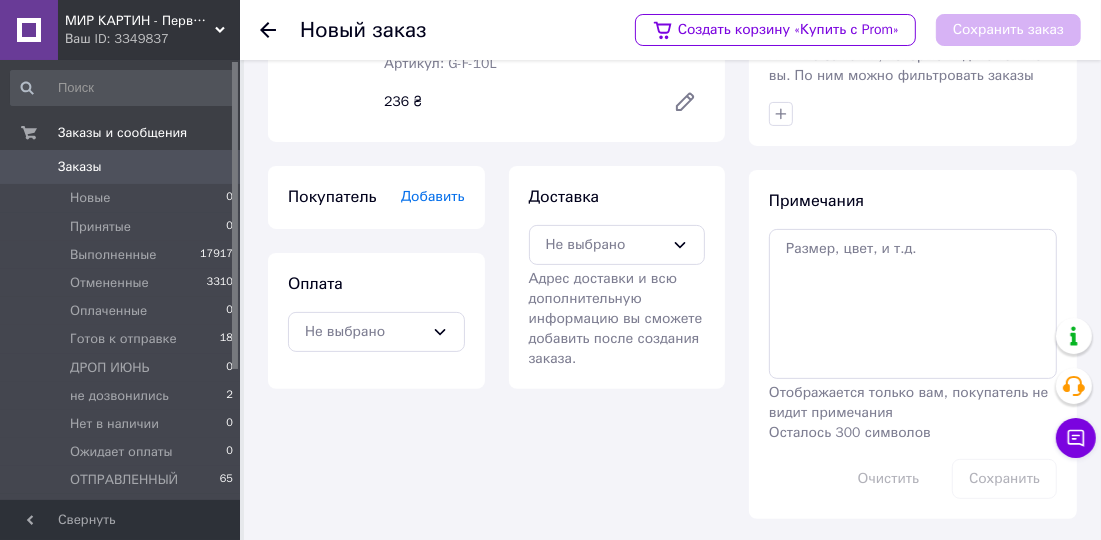 click on "Добавить" at bounding box center [433, 196] 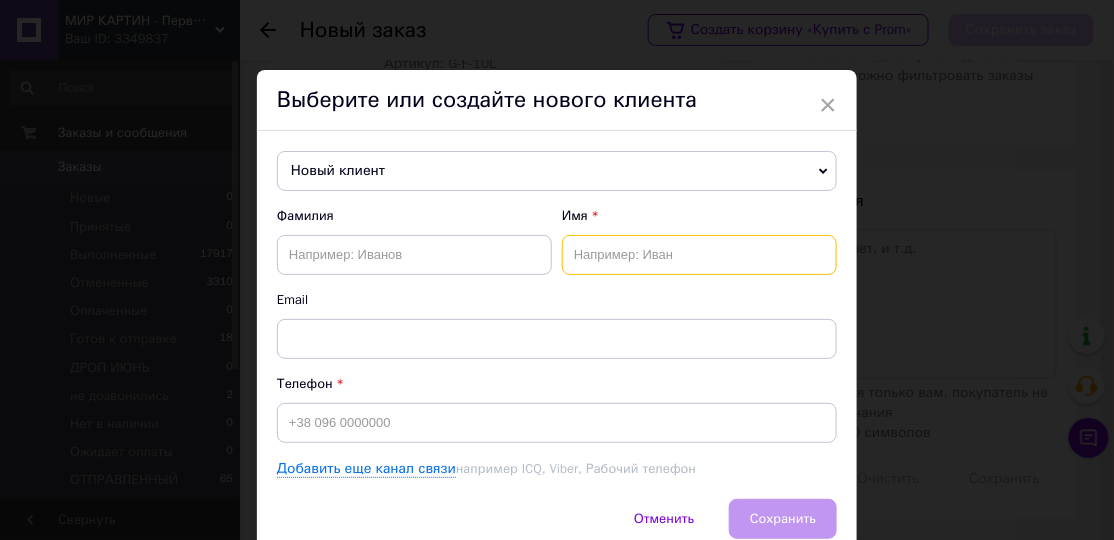 click at bounding box center (699, 255) 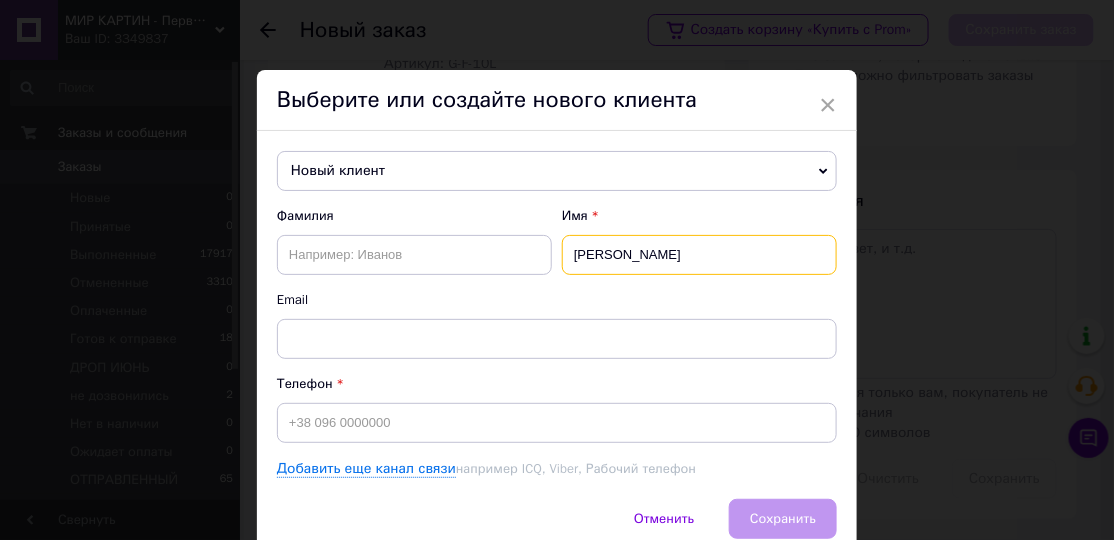 type on "[PERSON_NAME]" 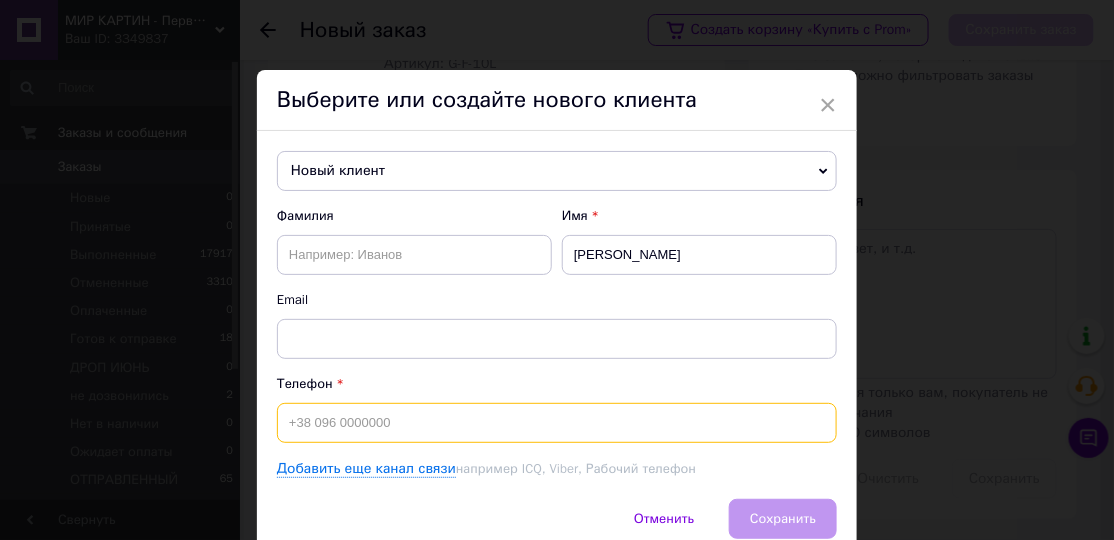 click at bounding box center [557, 423] 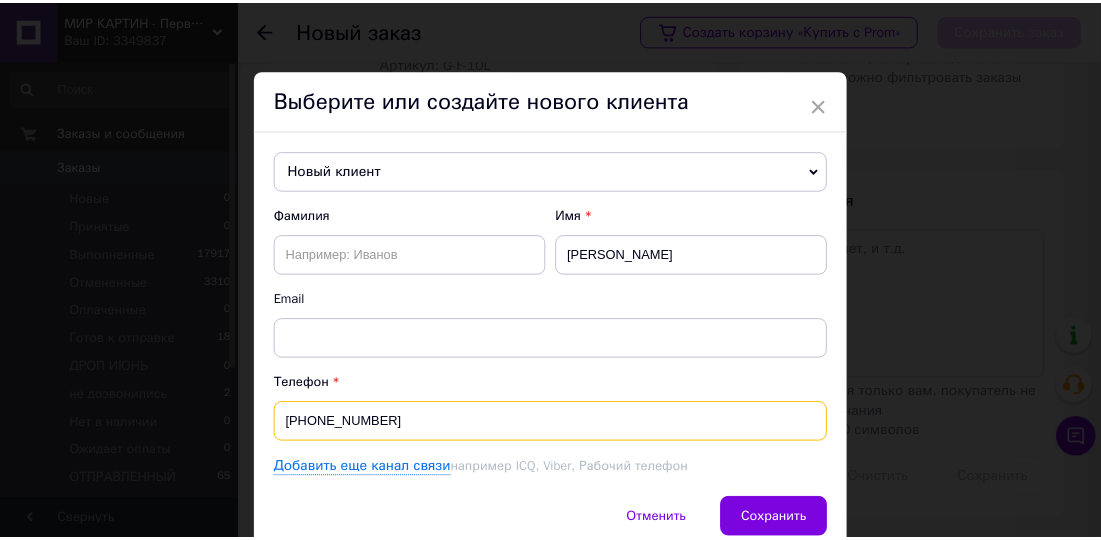 scroll, scrollTop: 84, scrollLeft: 0, axis: vertical 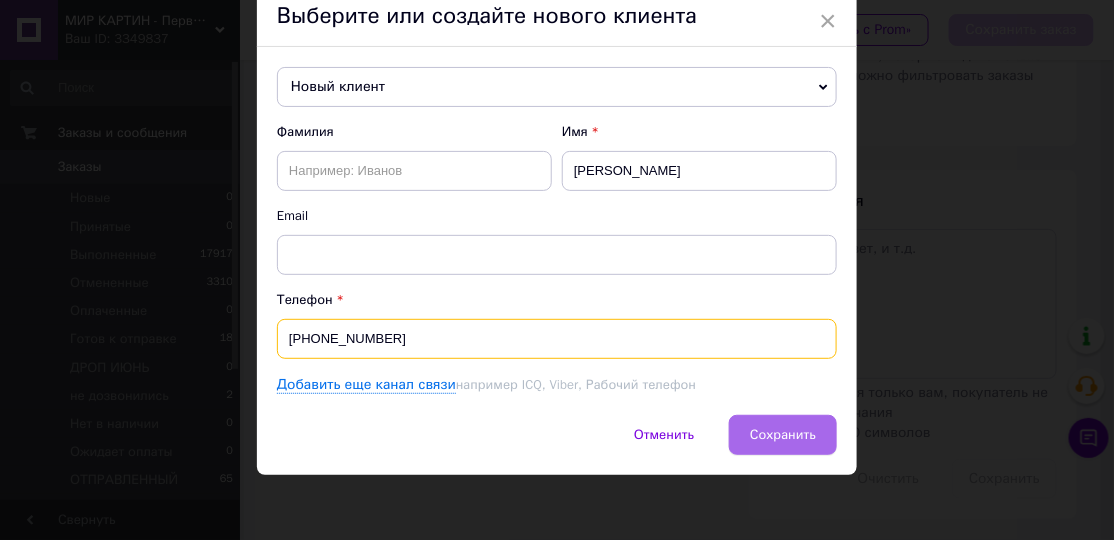 type on "[PHONE_NUMBER]" 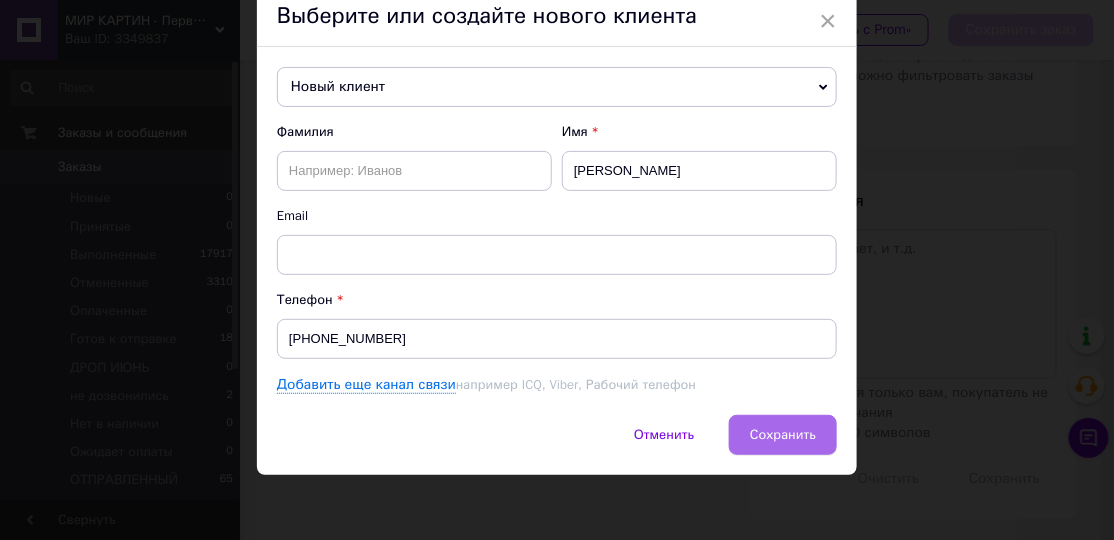 click on "Сохранить" at bounding box center (783, 435) 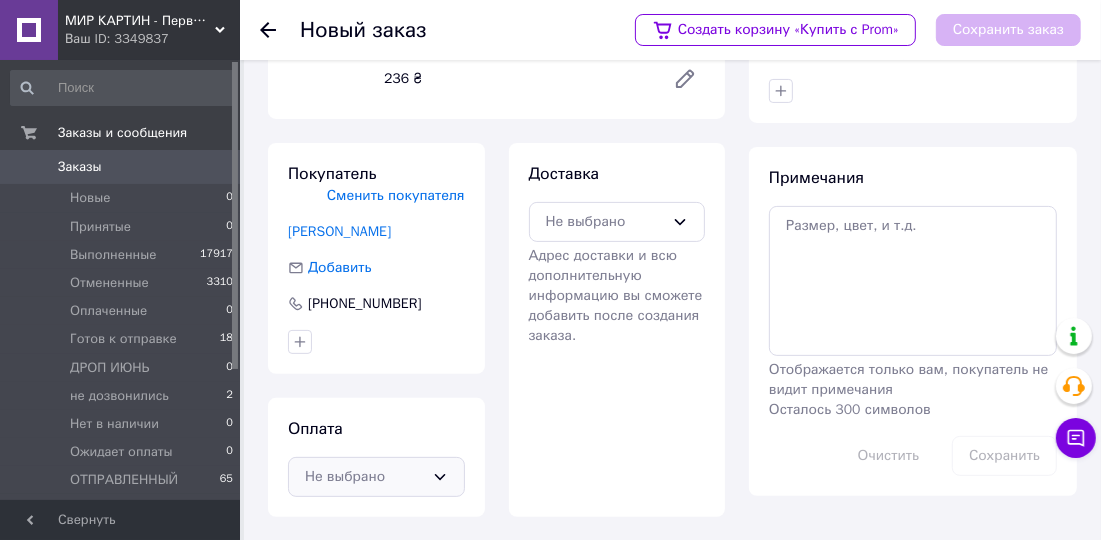 drag, startPoint x: 406, startPoint y: 470, endPoint x: 403, endPoint y: 458, distance: 12.369317 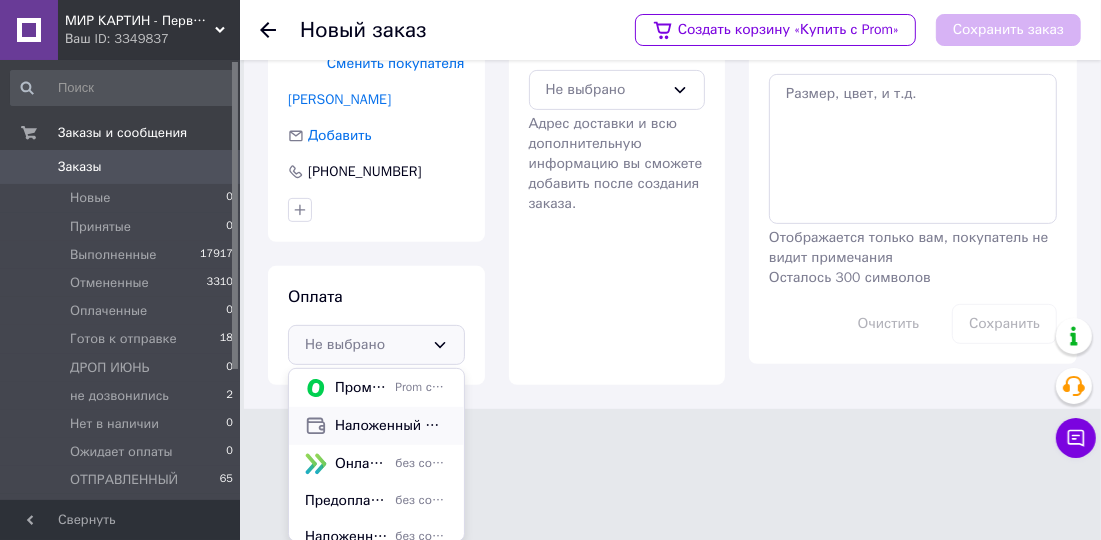 click on "Наложенный платеж" at bounding box center [376, 426] 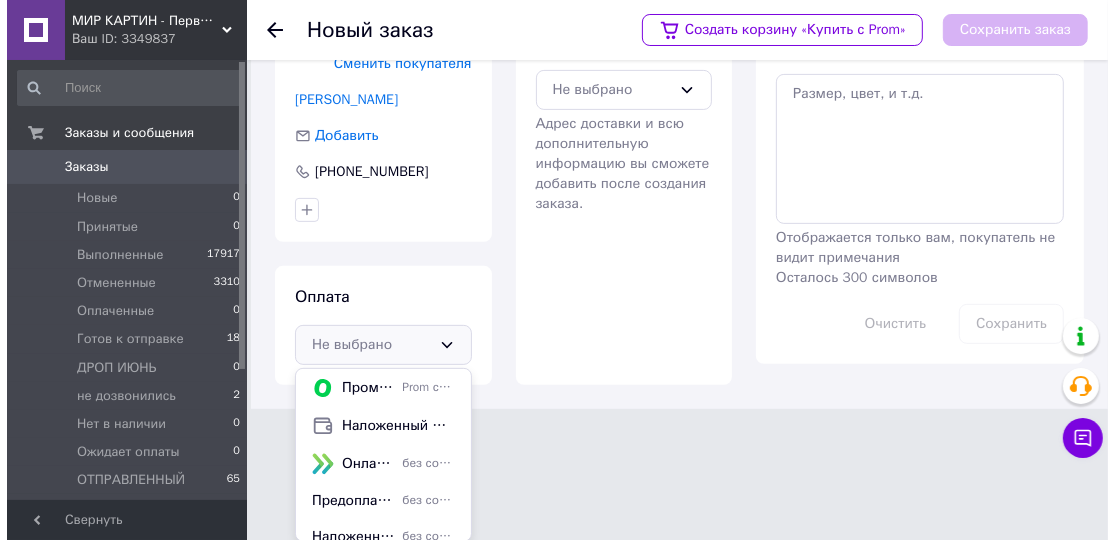 scroll, scrollTop: 304, scrollLeft: 0, axis: vertical 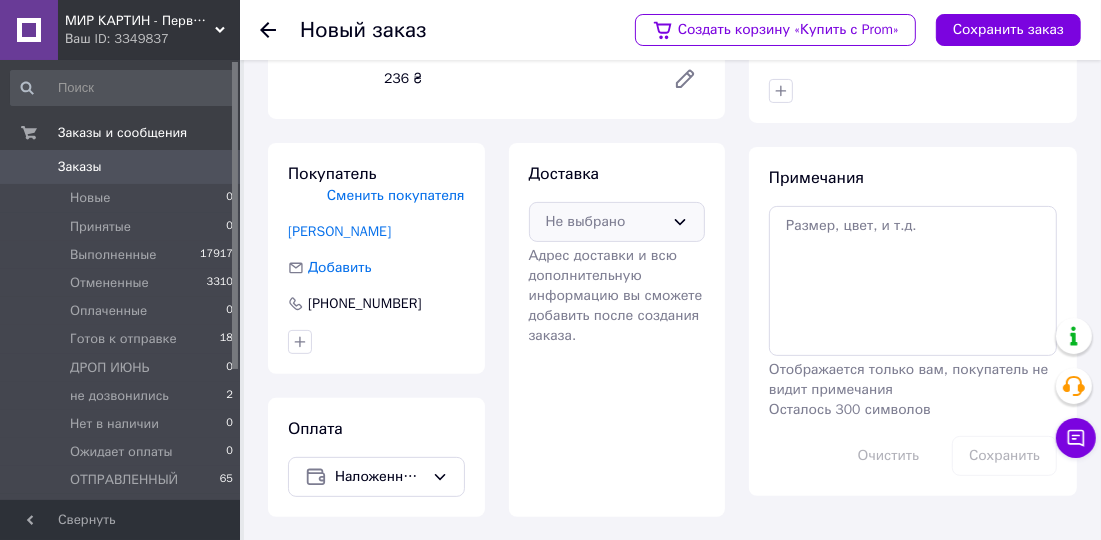 click on "Не выбрано" at bounding box center [617, 222] 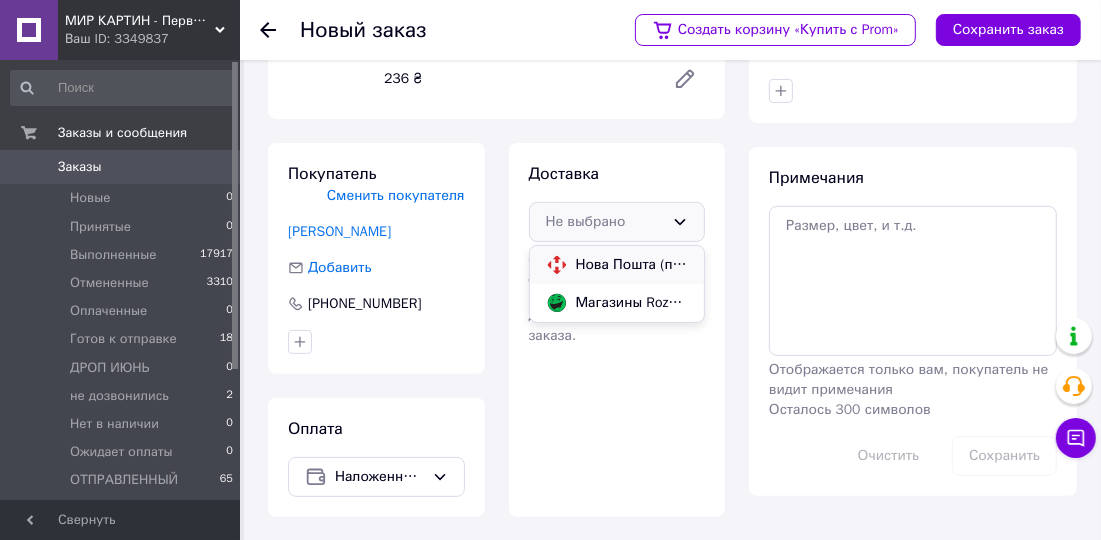 click on "Нова Пошта (платная)" at bounding box center (632, 265) 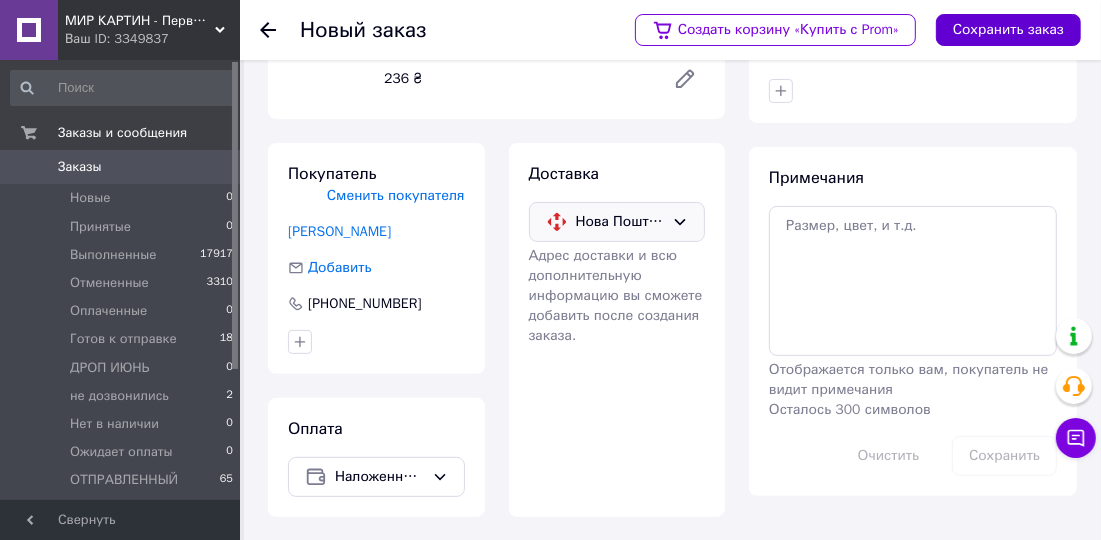 click on "Сохранить заказ" at bounding box center (1008, 30) 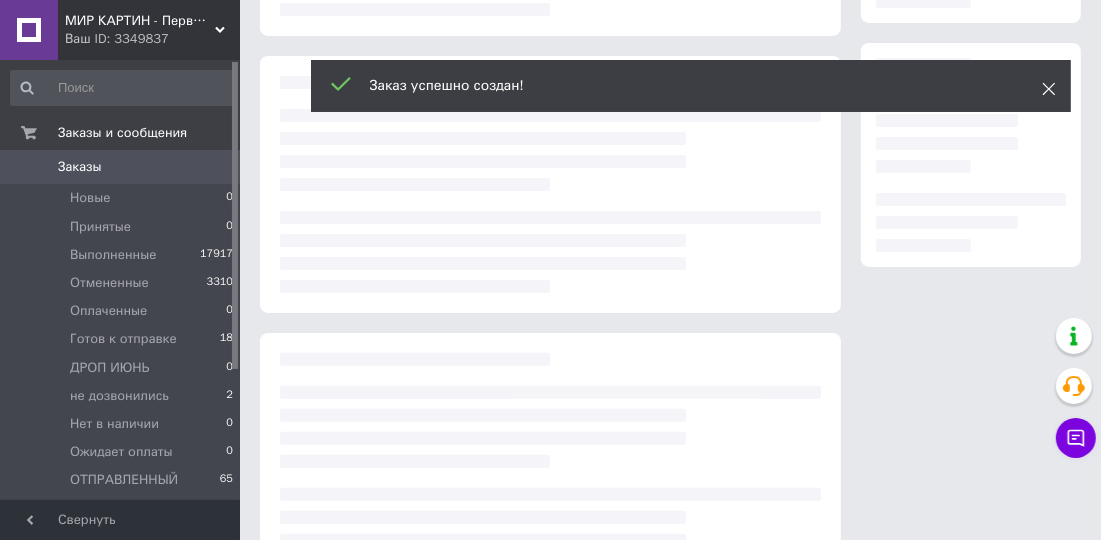 click 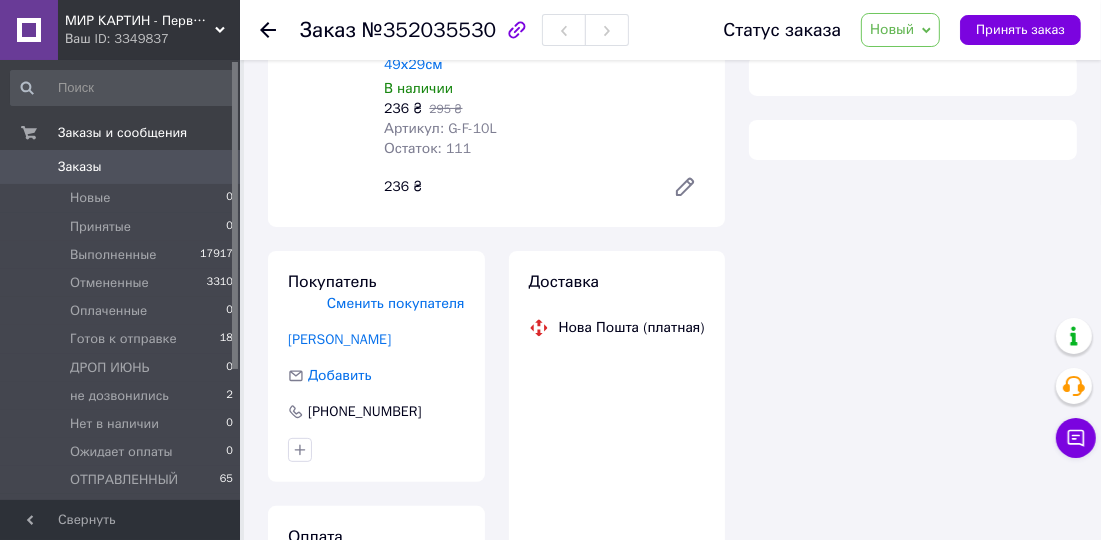 click on "Новый" at bounding box center [892, 29] 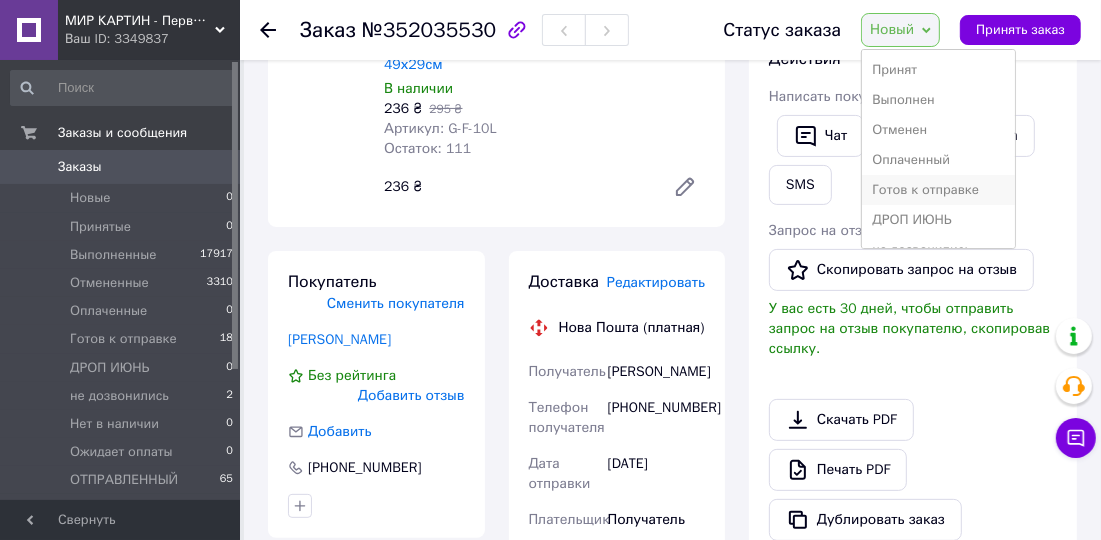 click on "Готов к отправке" at bounding box center [938, 190] 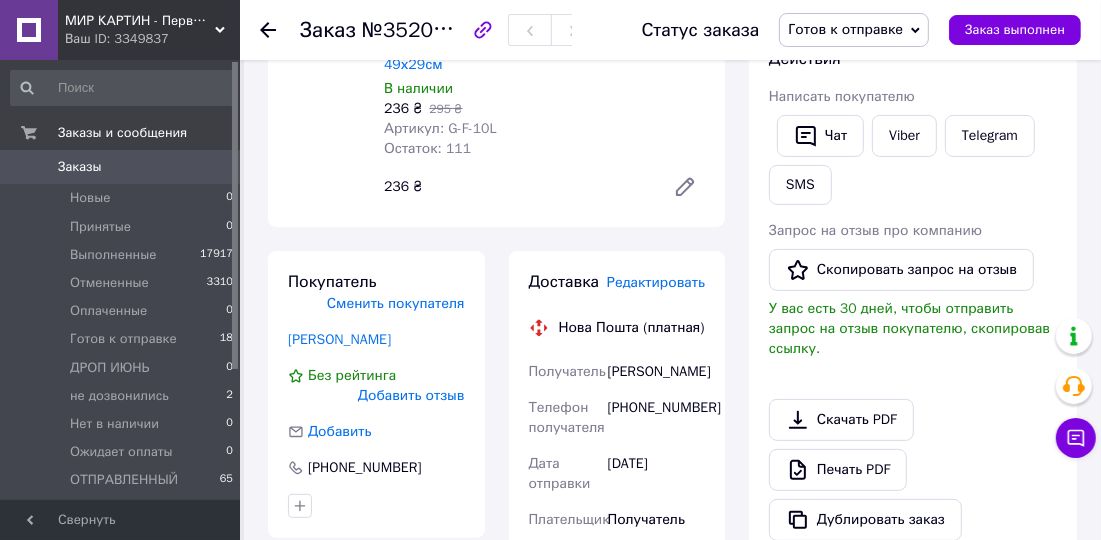 click on "Редактировать" at bounding box center (656, 282) 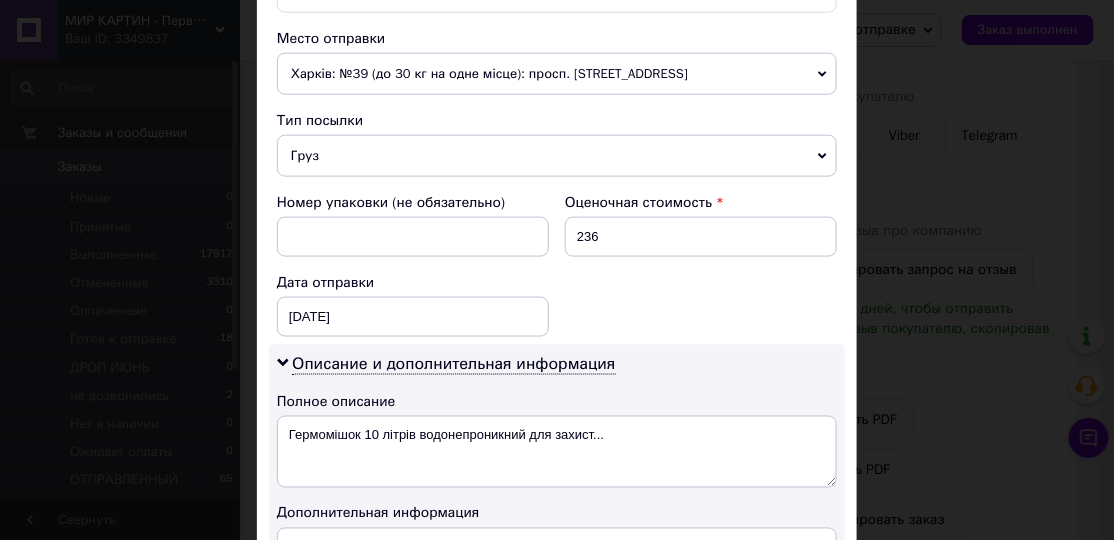 scroll, scrollTop: 454, scrollLeft: 0, axis: vertical 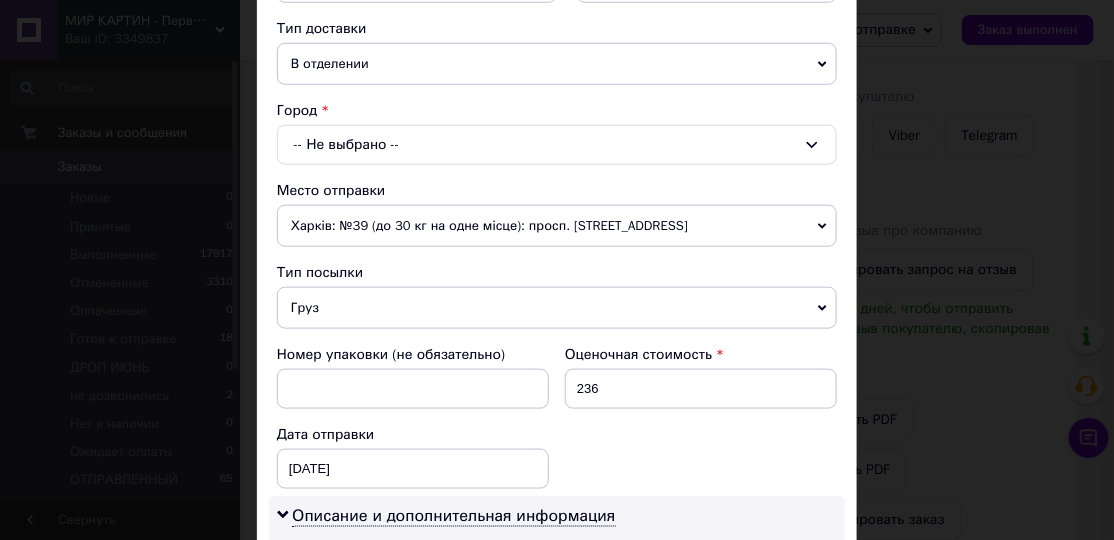 click on "-- Не выбрано --" at bounding box center [557, 145] 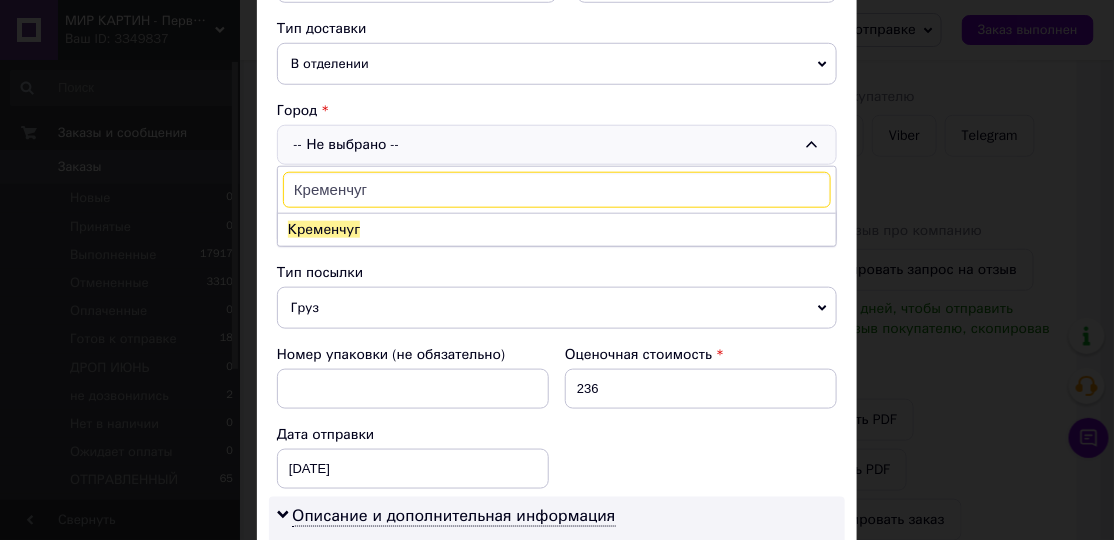 type on "Кременчуг" 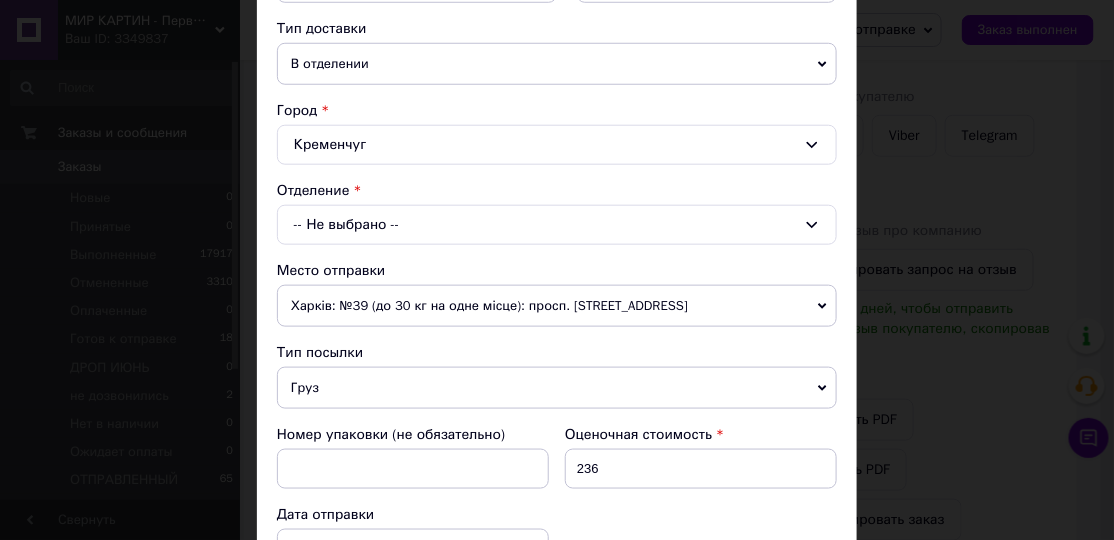 click on "-- Не выбрано --" at bounding box center (557, 225) 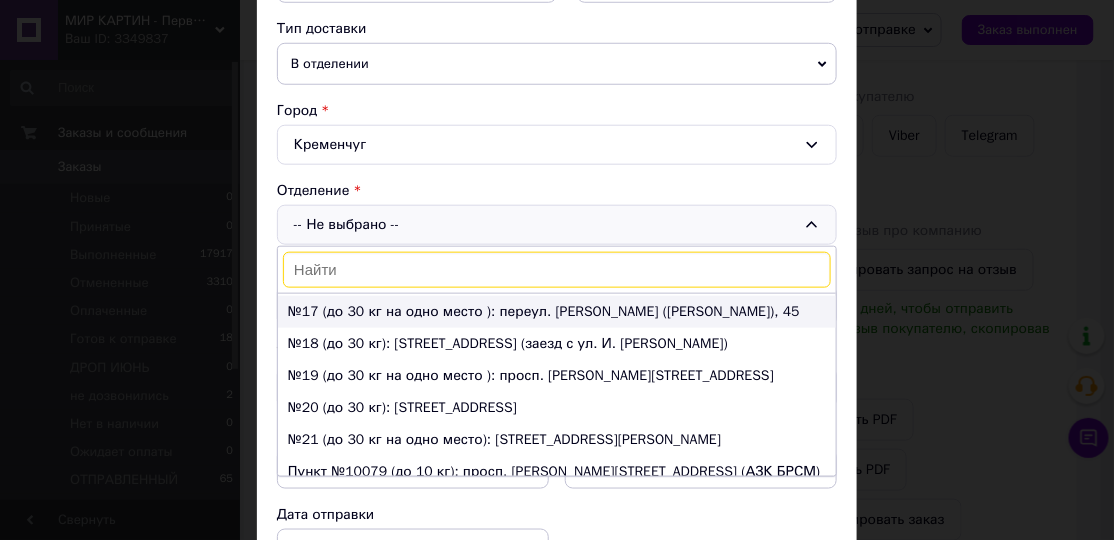 scroll, scrollTop: 454, scrollLeft: 0, axis: vertical 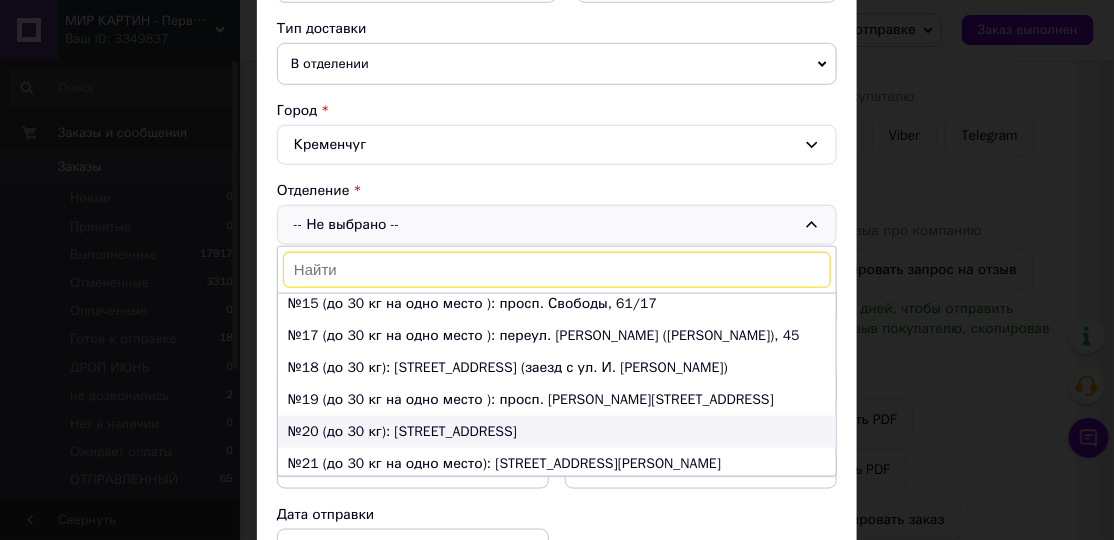 click on "№20 (до 30 кг): [STREET_ADDRESS]" at bounding box center (557, 432) 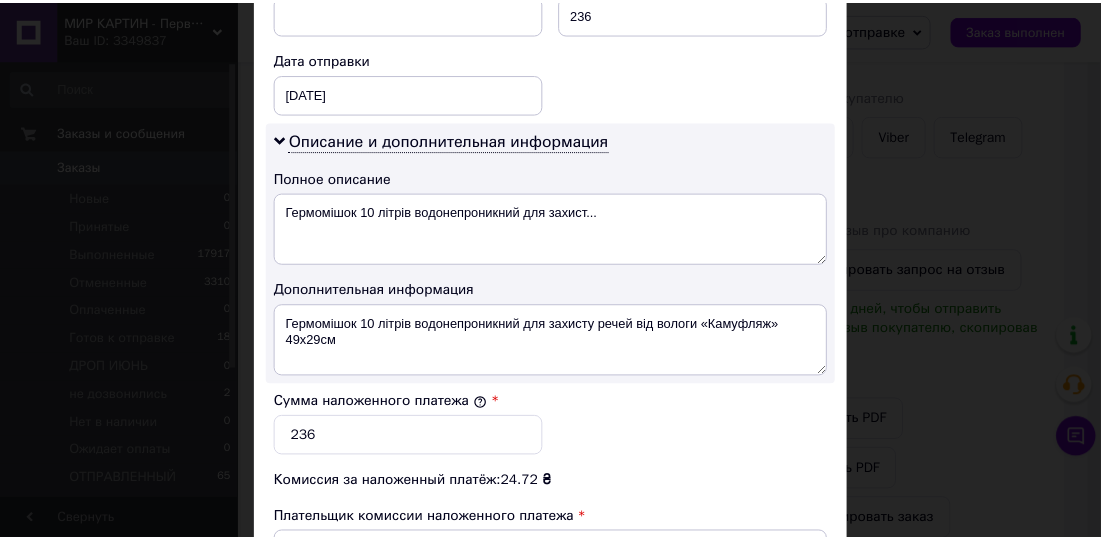 scroll, scrollTop: 1195, scrollLeft: 0, axis: vertical 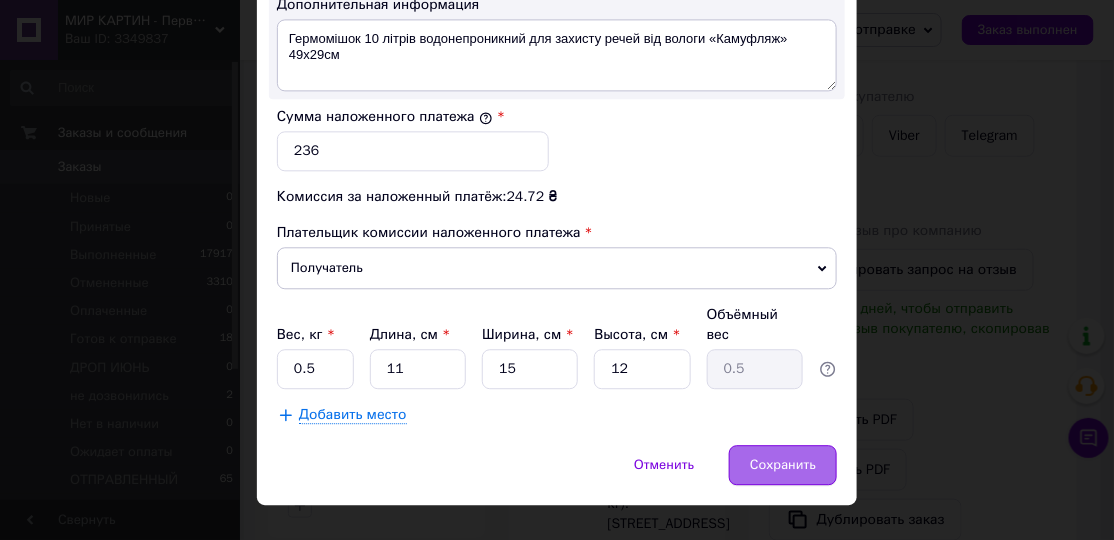 click on "Сохранить" at bounding box center (783, 465) 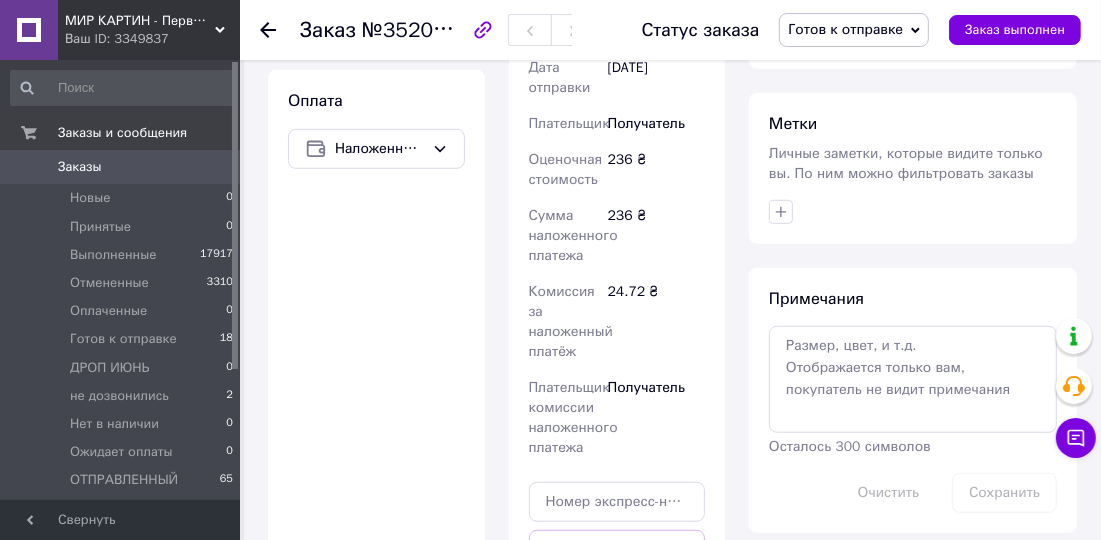 scroll, scrollTop: 758, scrollLeft: 0, axis: vertical 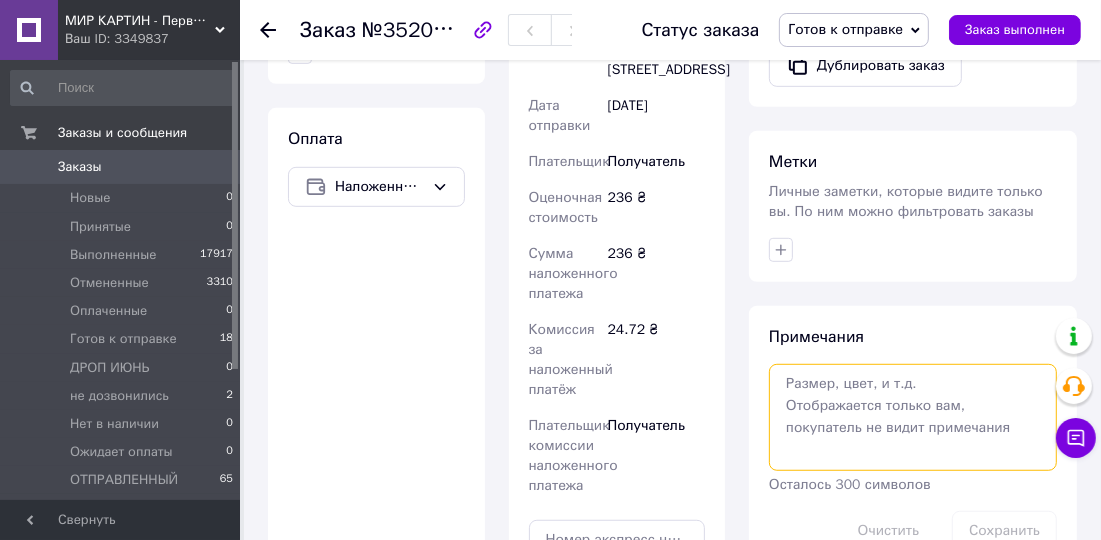 click at bounding box center [913, 417] 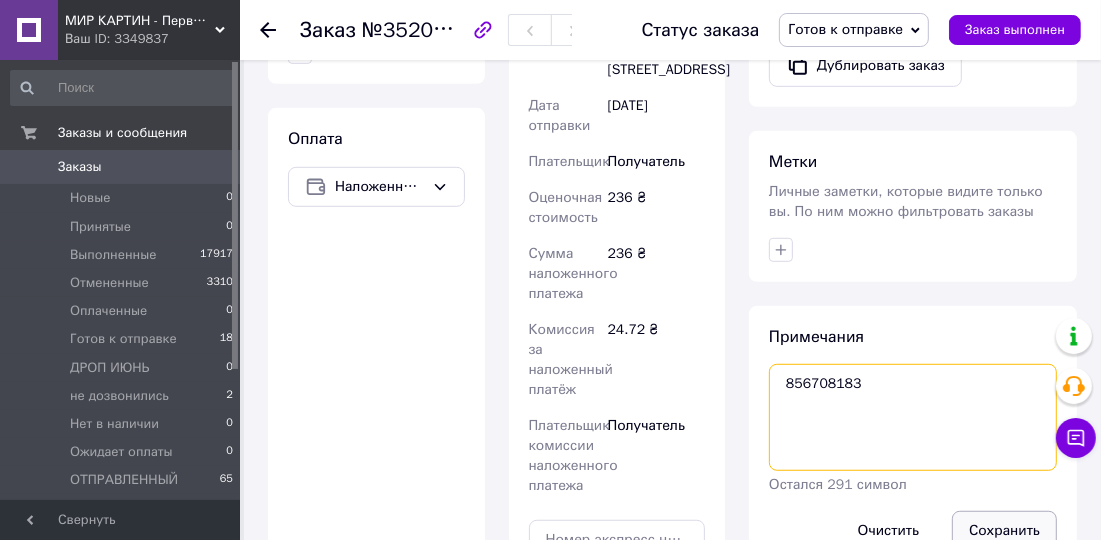 type on "856708183" 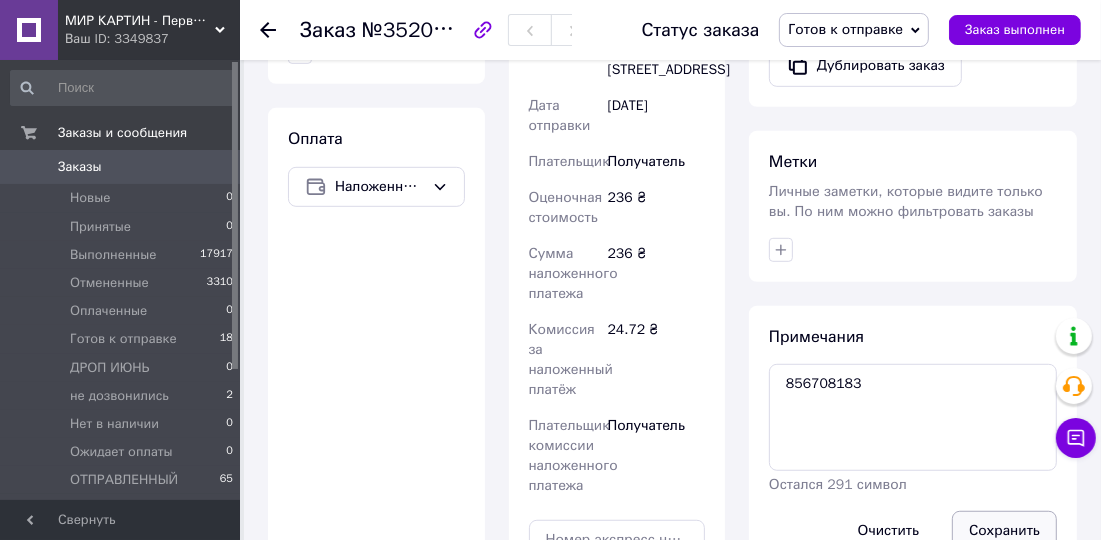 click on "Сохранить" at bounding box center [1004, 531] 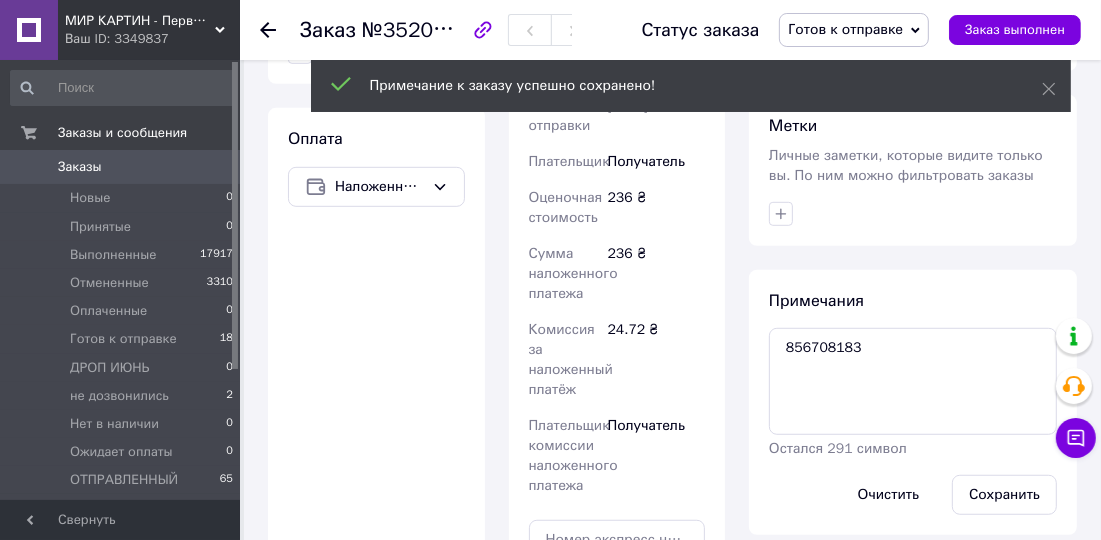 click 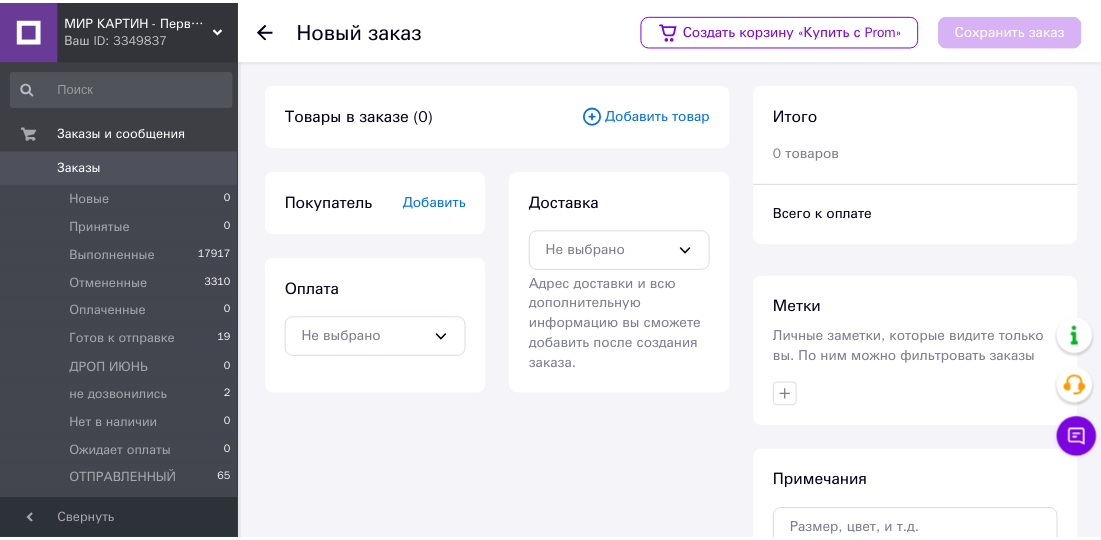 scroll, scrollTop: 0, scrollLeft: 0, axis: both 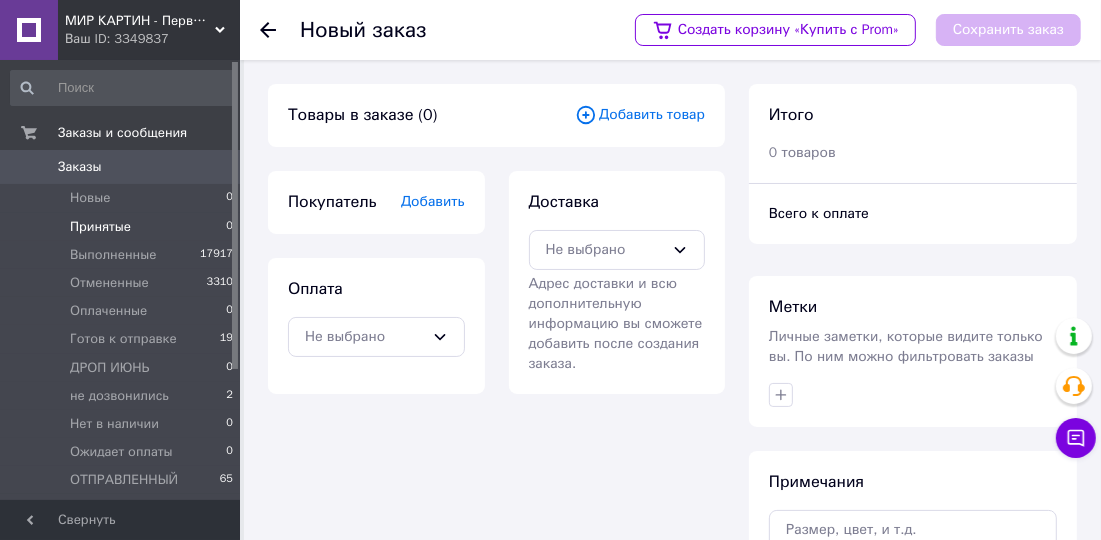 click on "Принятые 0" at bounding box center [122, 227] 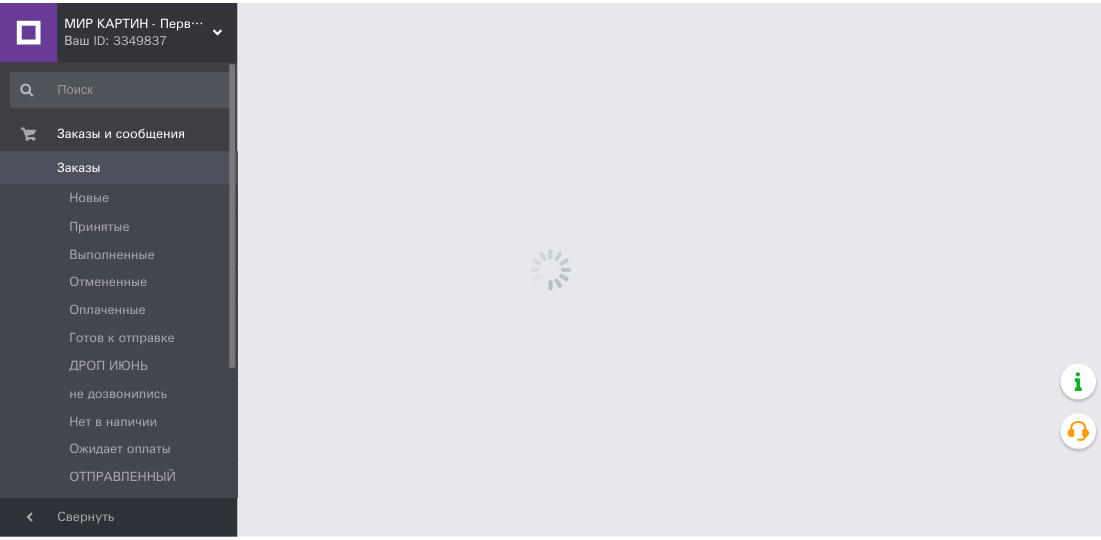 scroll, scrollTop: 0, scrollLeft: 0, axis: both 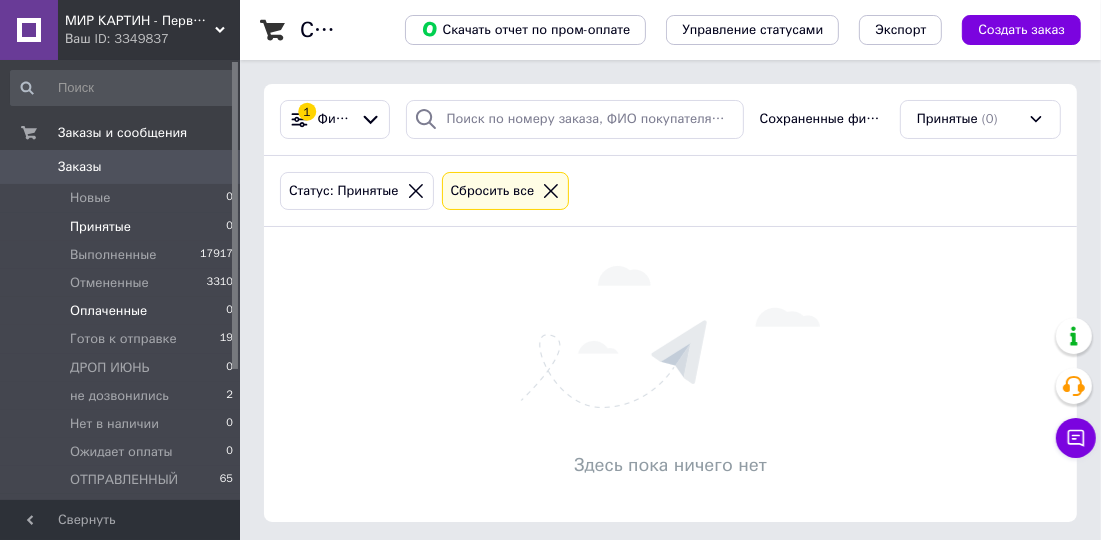 click on "Оплаченные 0" at bounding box center [122, 311] 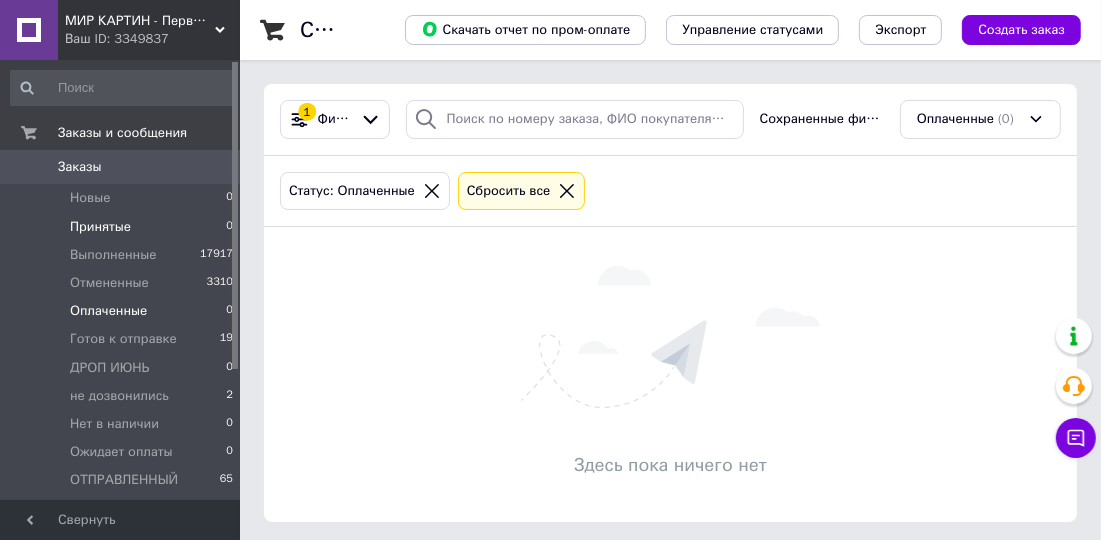 click on "Принятые 0" at bounding box center (122, 227) 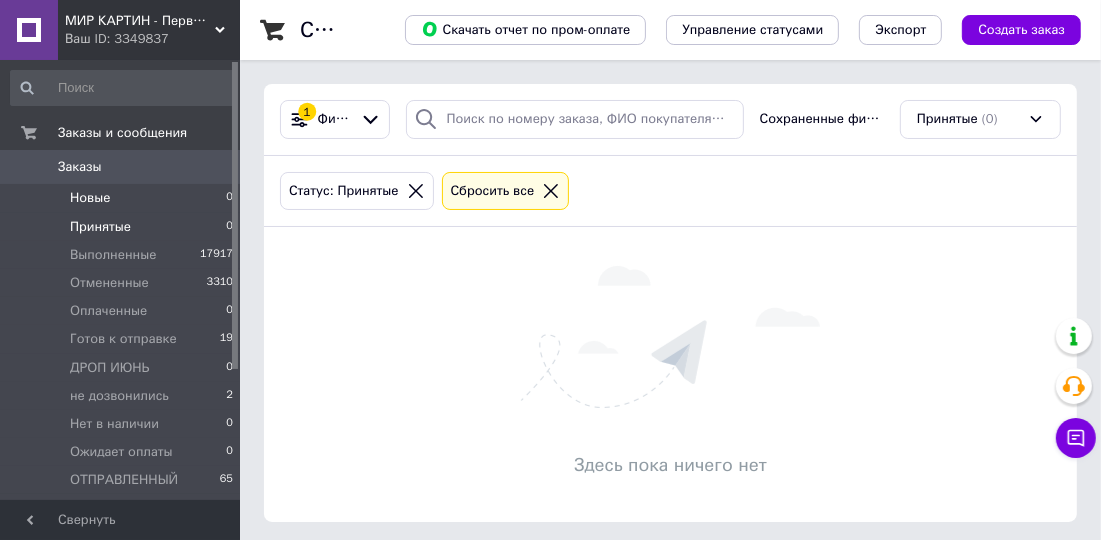 click on "Новые 0" at bounding box center (122, 198) 